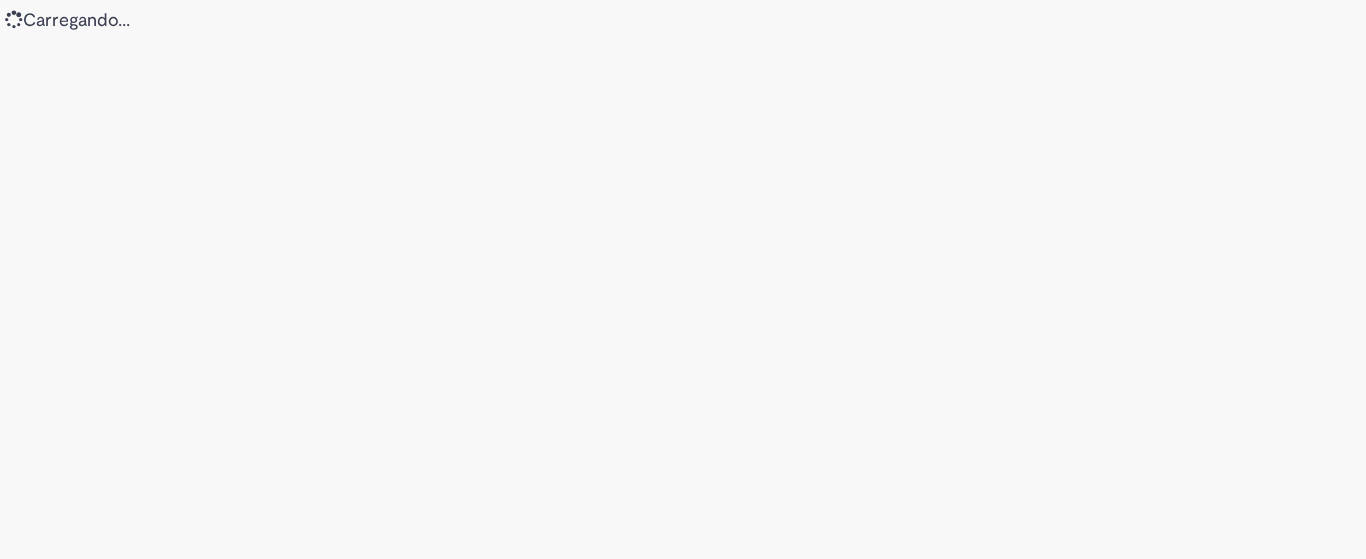scroll, scrollTop: 0, scrollLeft: 0, axis: both 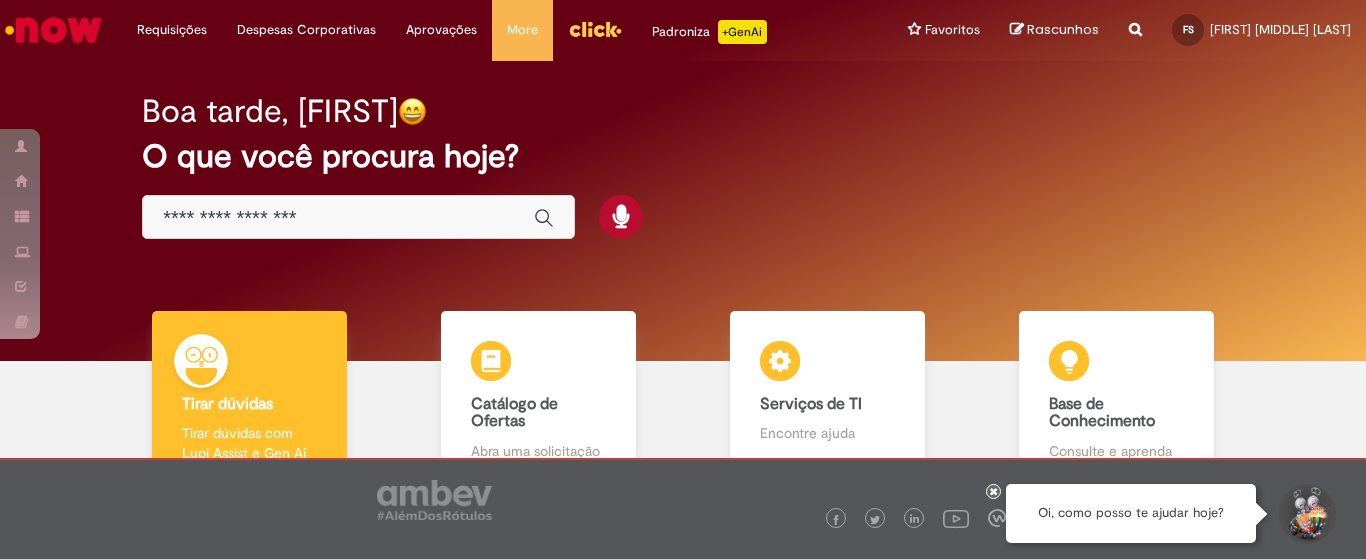 click at bounding box center [338, 218] 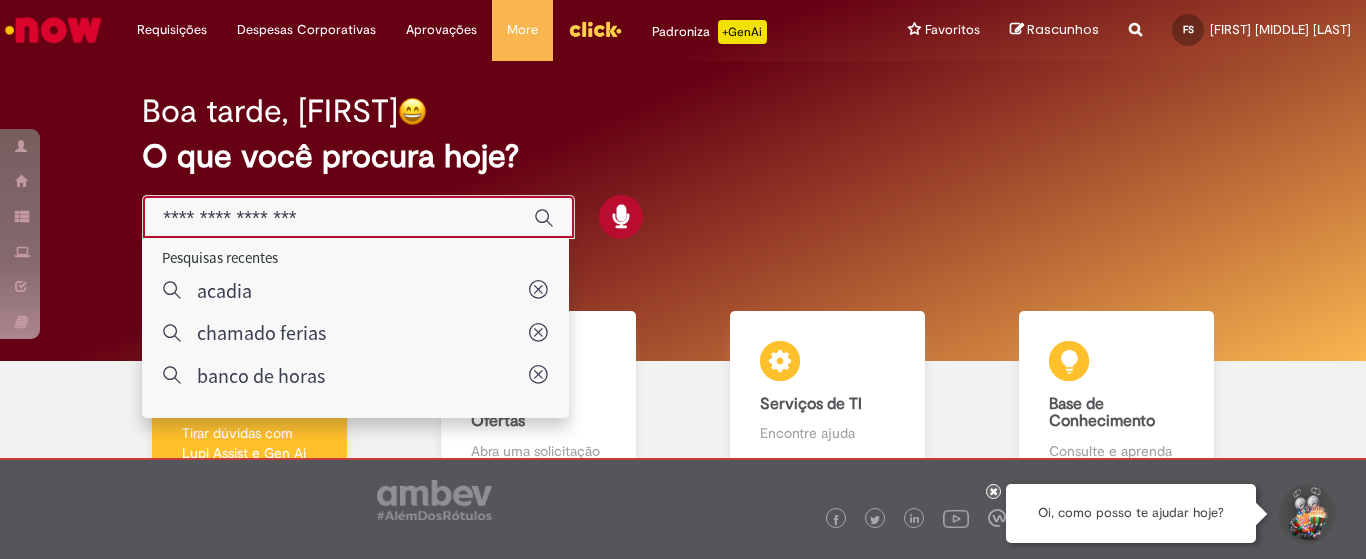 click at bounding box center [338, 218] 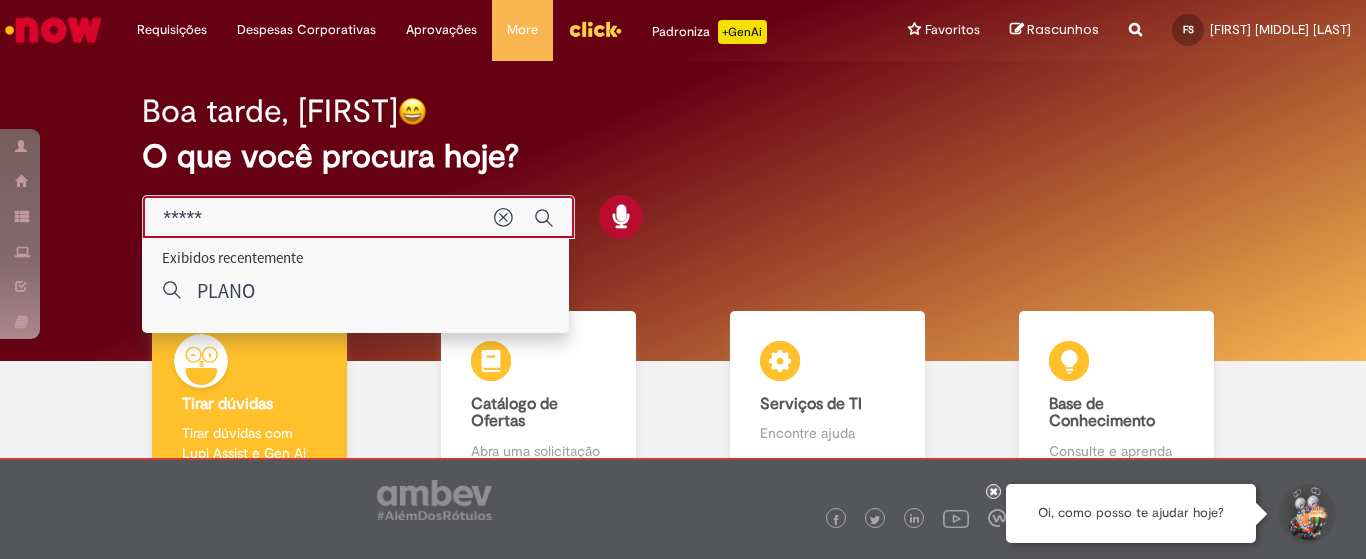 type on "*****" 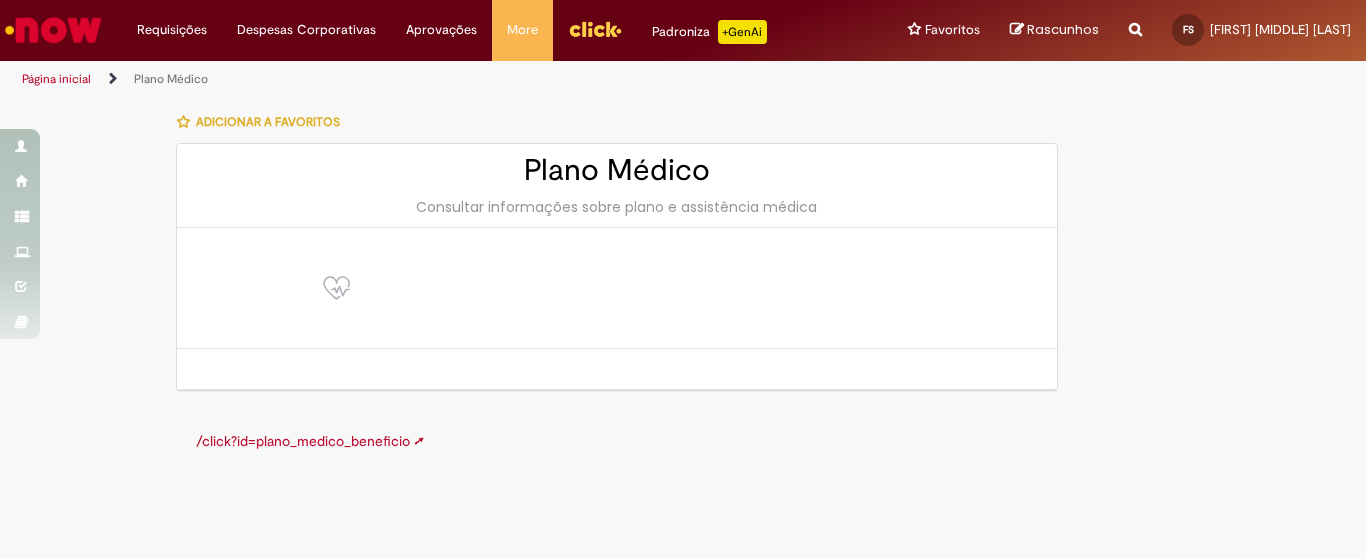click on "Plano Médico" at bounding box center [617, 170] 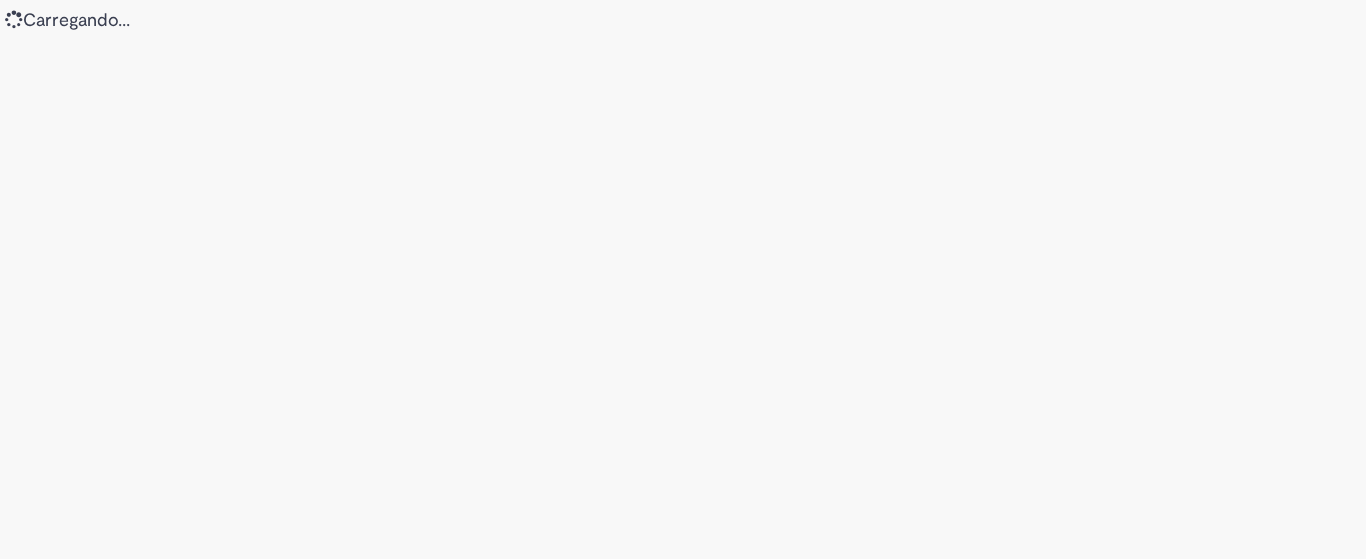 scroll, scrollTop: 0, scrollLeft: 0, axis: both 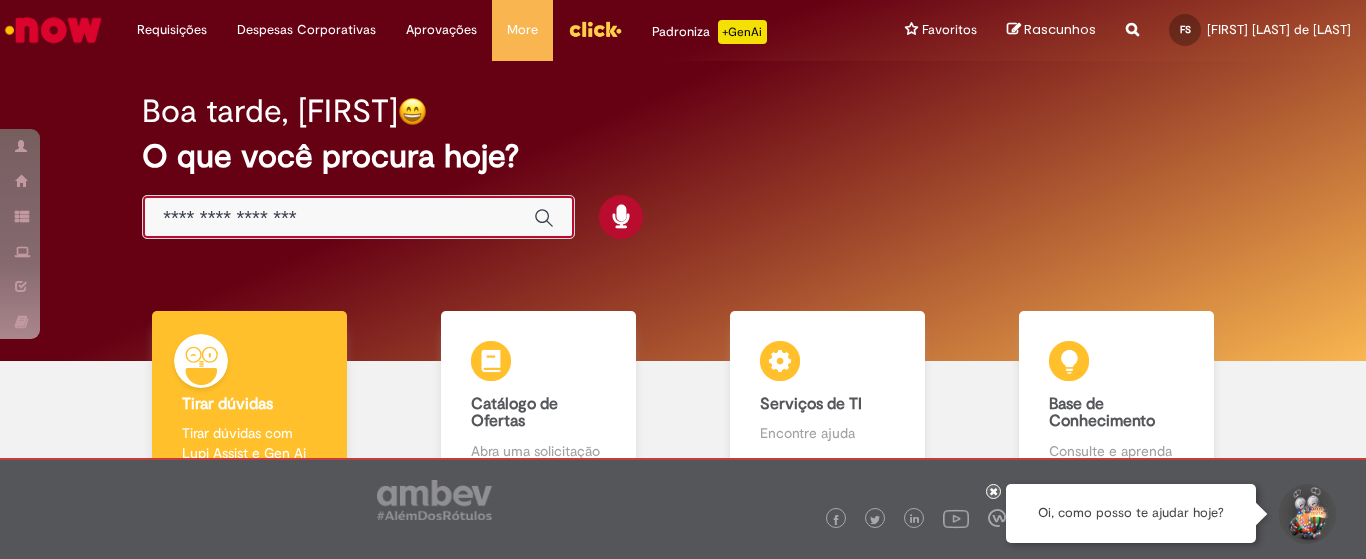 click at bounding box center (338, 218) 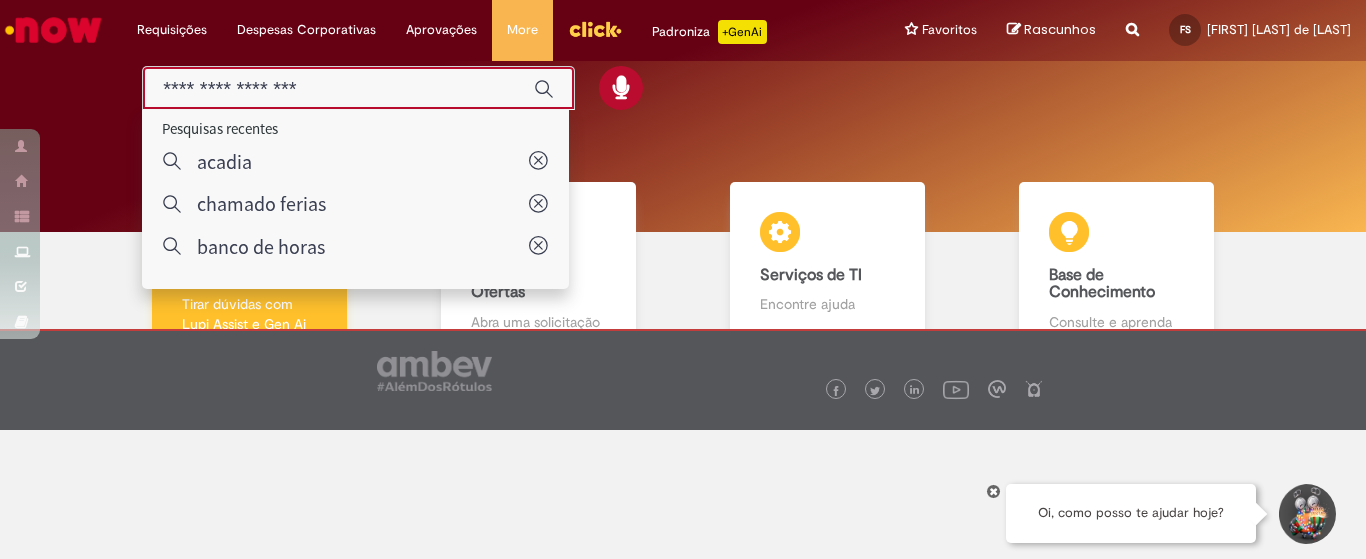 scroll, scrollTop: 0, scrollLeft: 0, axis: both 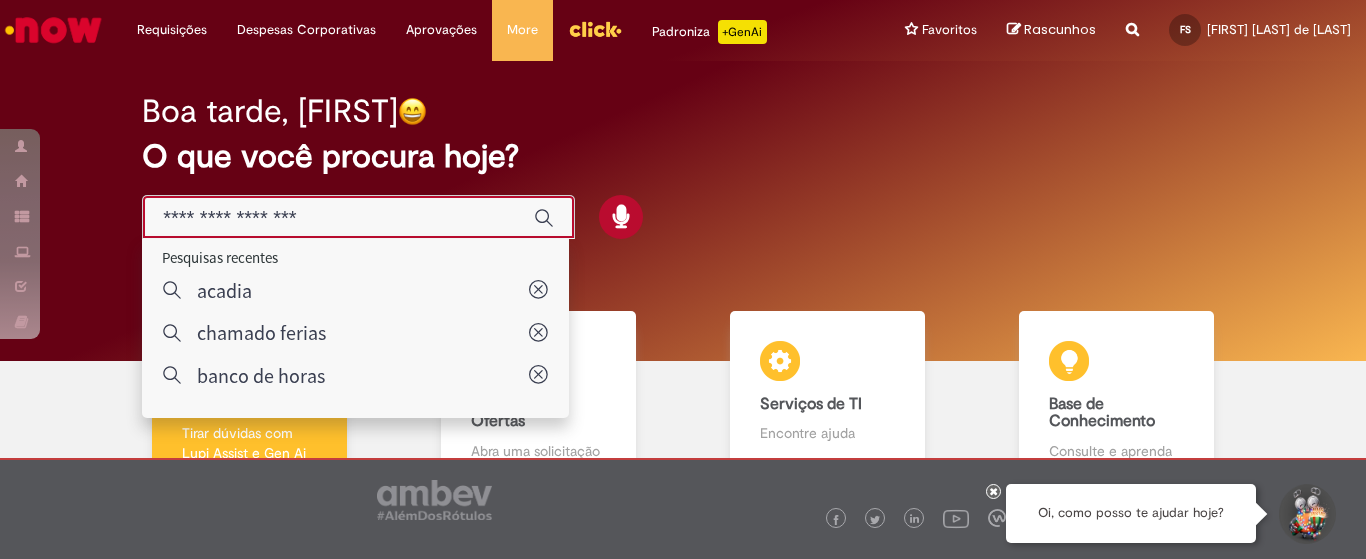 click at bounding box center [338, 218] 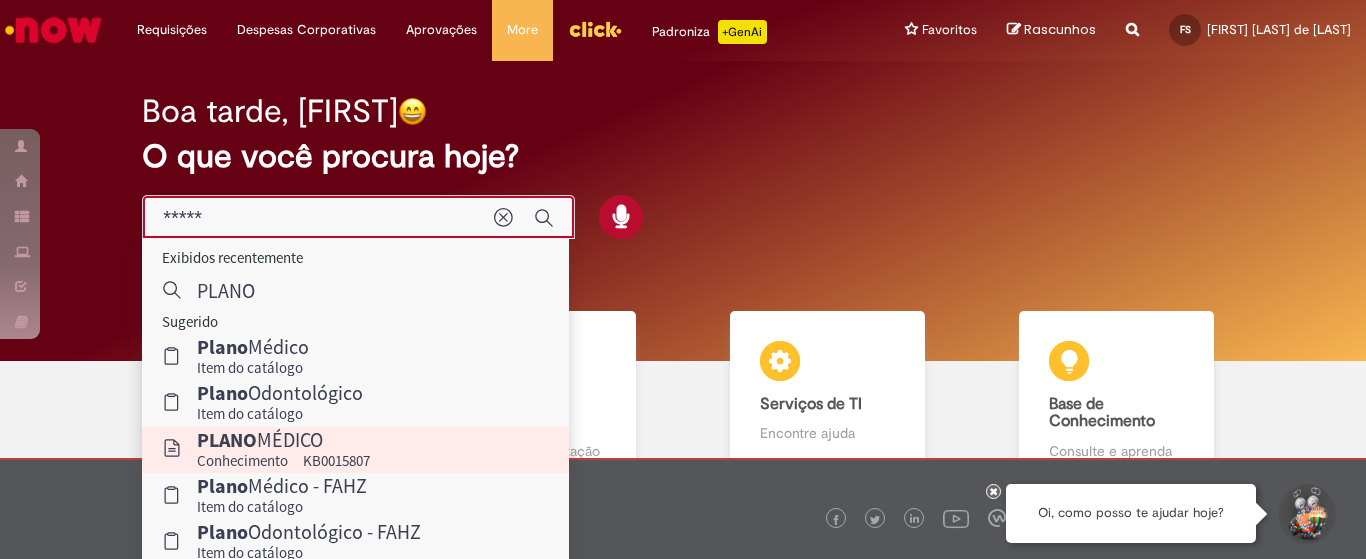 scroll, scrollTop: 83, scrollLeft: 0, axis: vertical 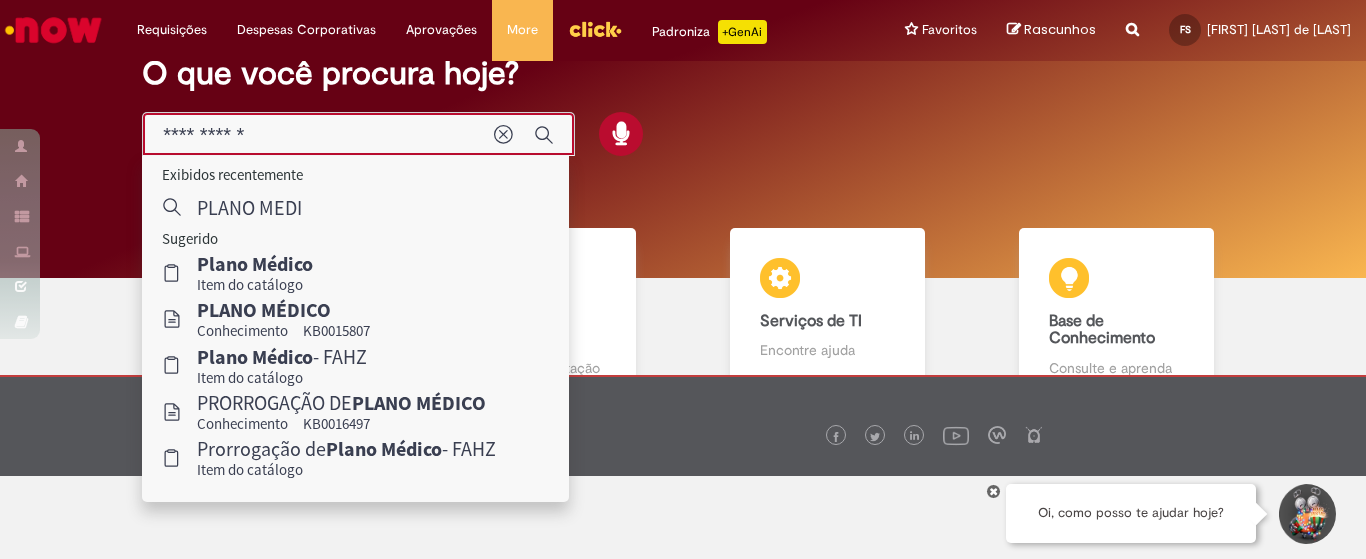 type on "**********" 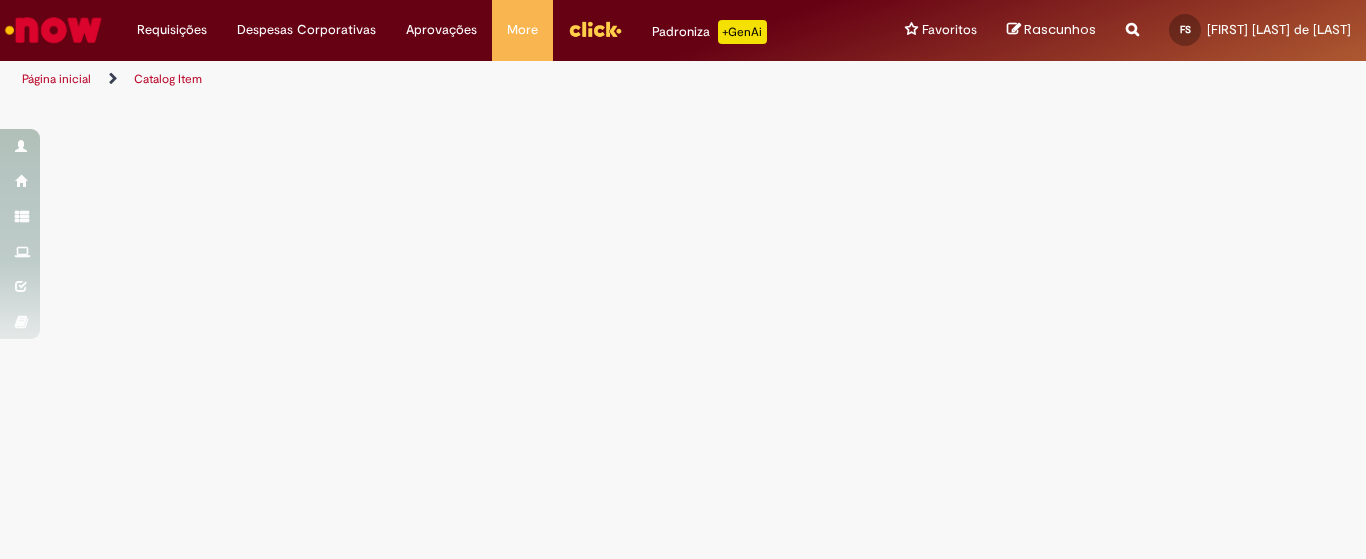 scroll, scrollTop: 0, scrollLeft: 0, axis: both 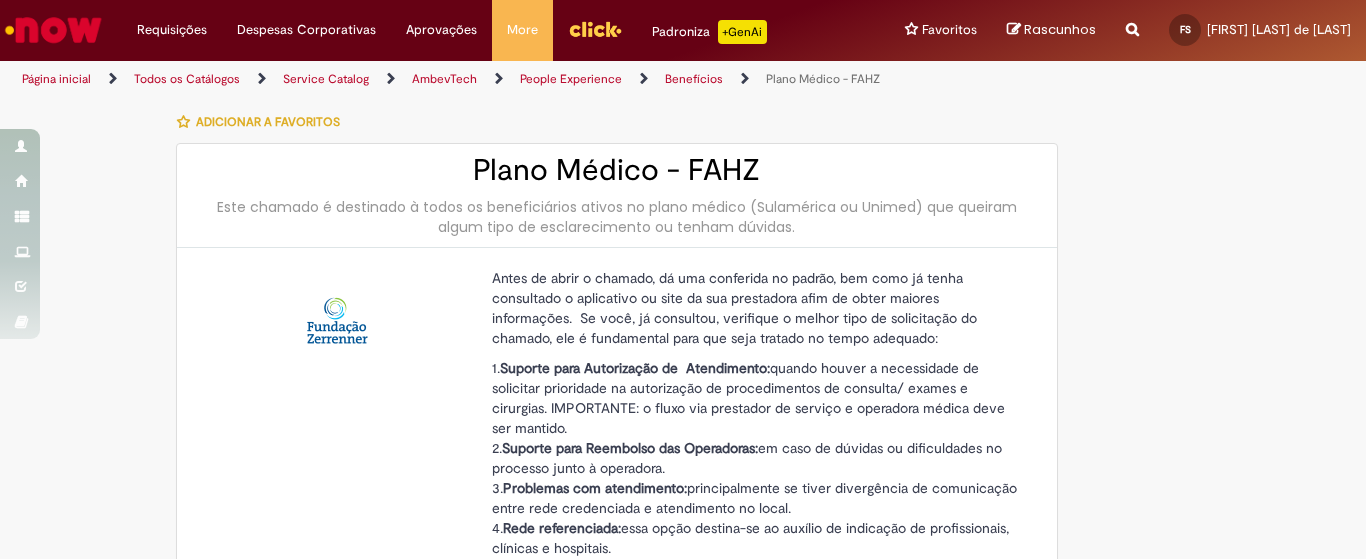 type on "********" 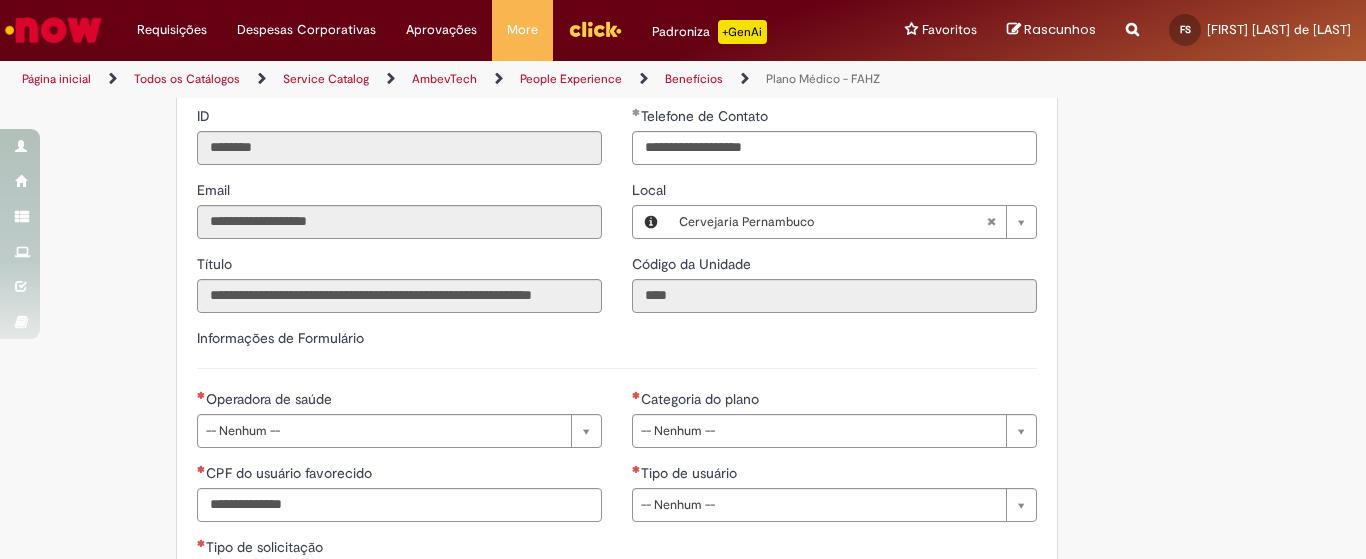 scroll, scrollTop: 833, scrollLeft: 0, axis: vertical 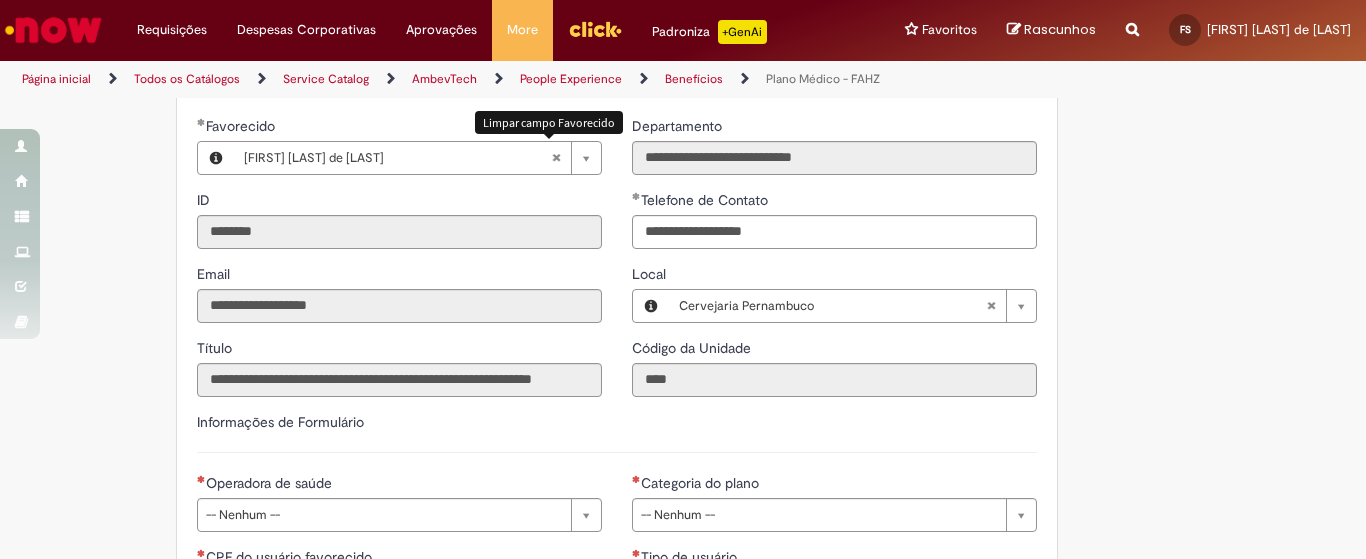 click at bounding box center [556, 158] 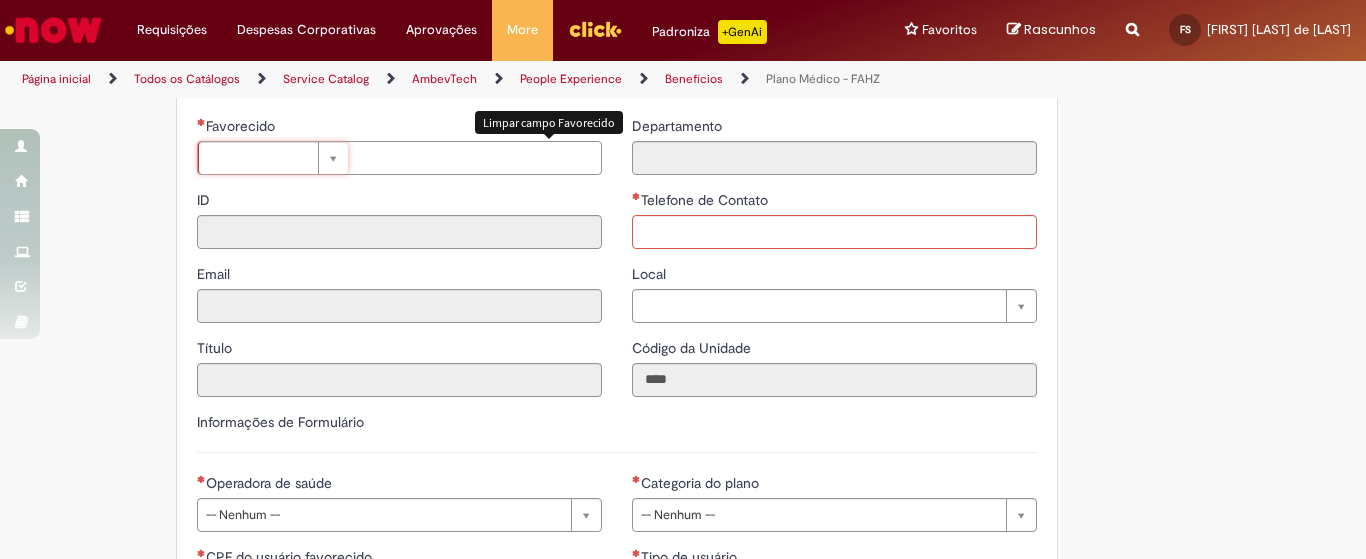type 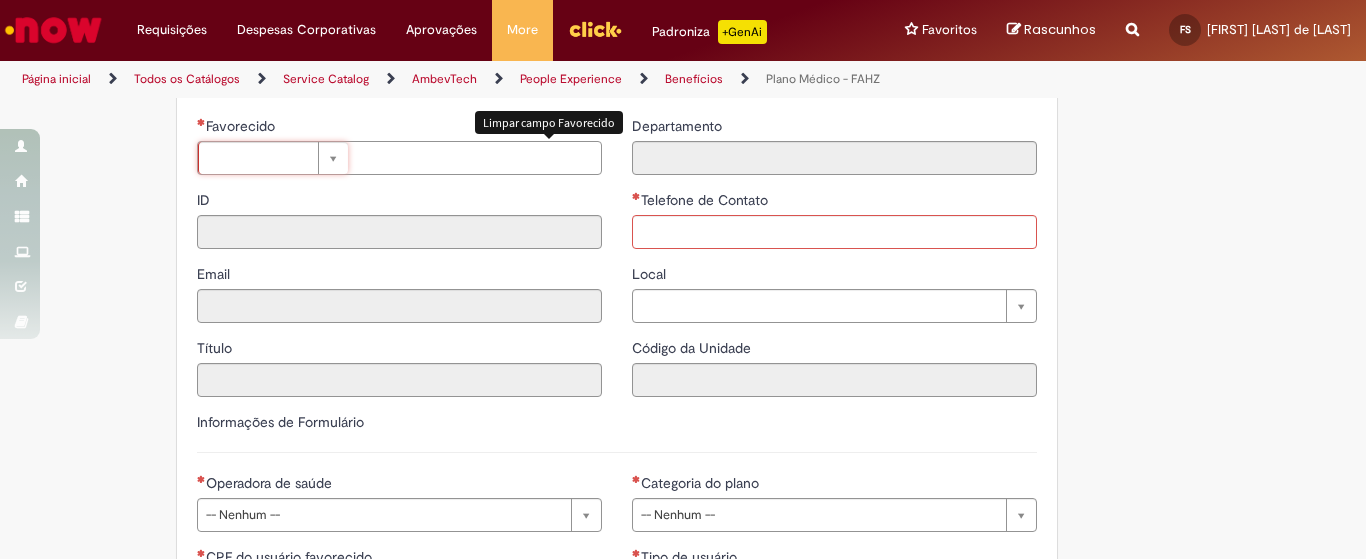 scroll, scrollTop: 0, scrollLeft: 0, axis: both 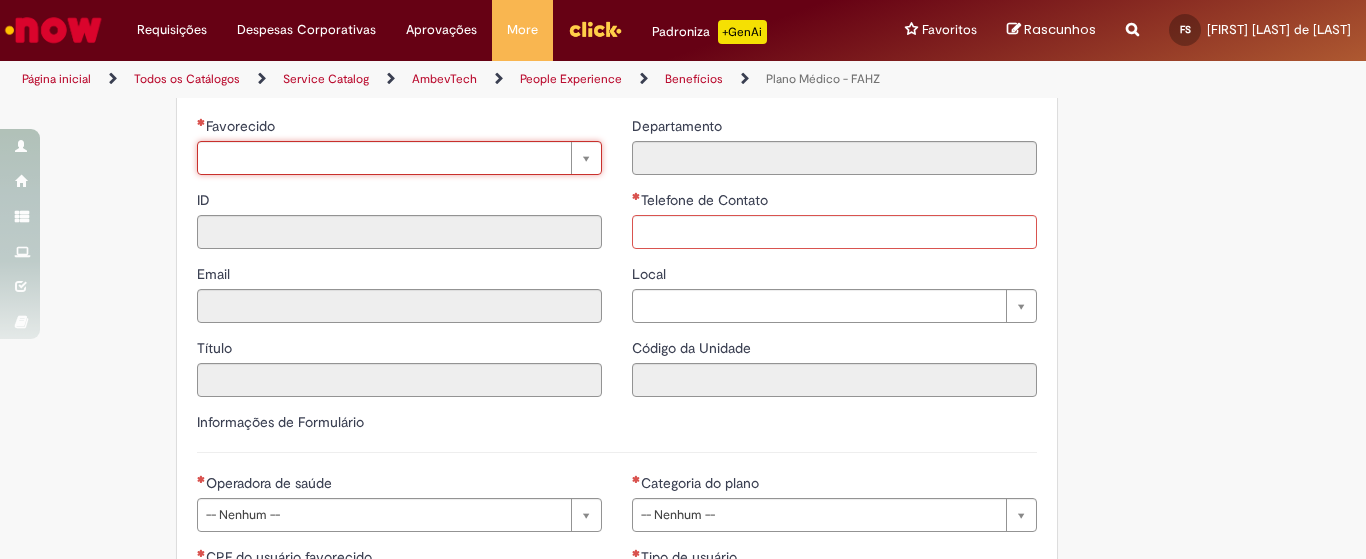 type on "*" 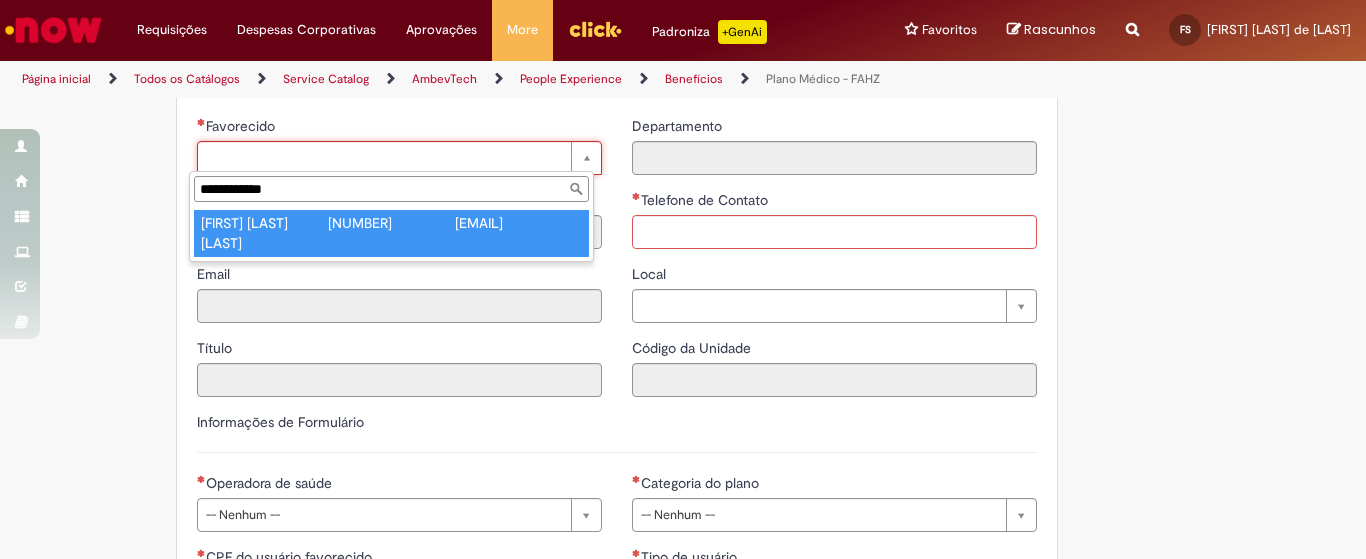 type on "**********" 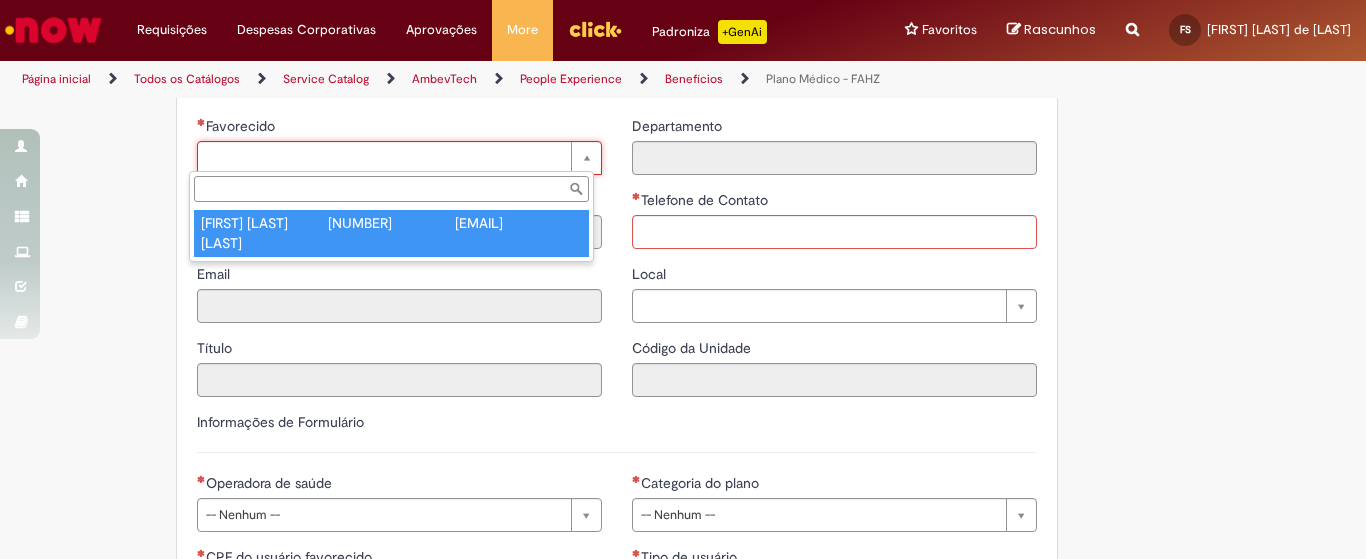 type on "********" 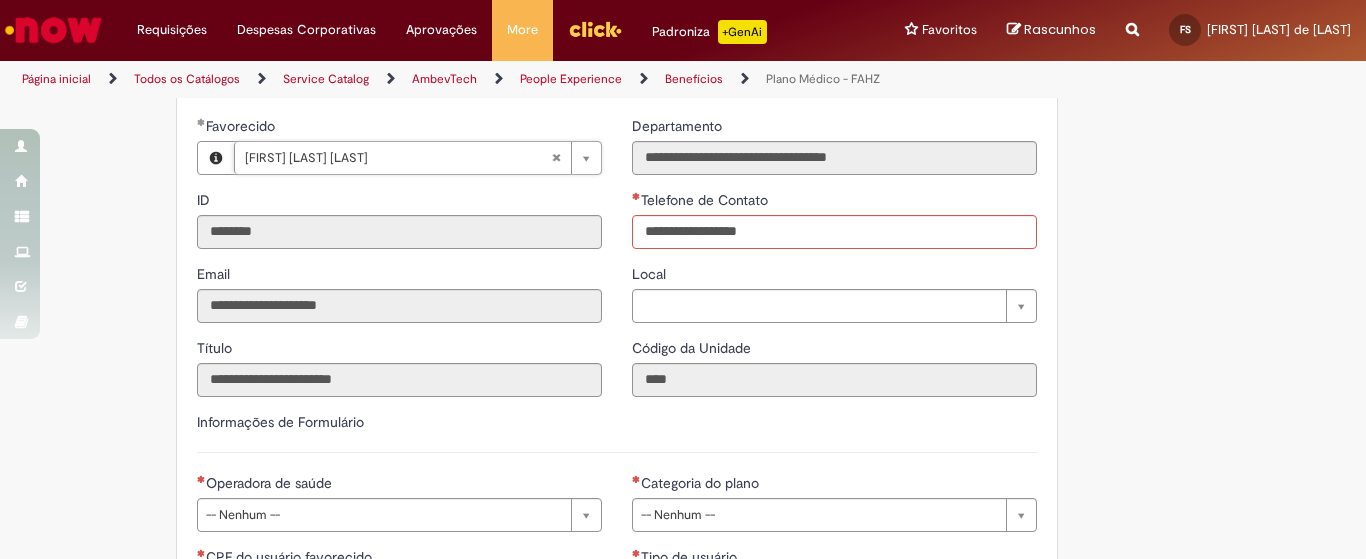 type on "**********" 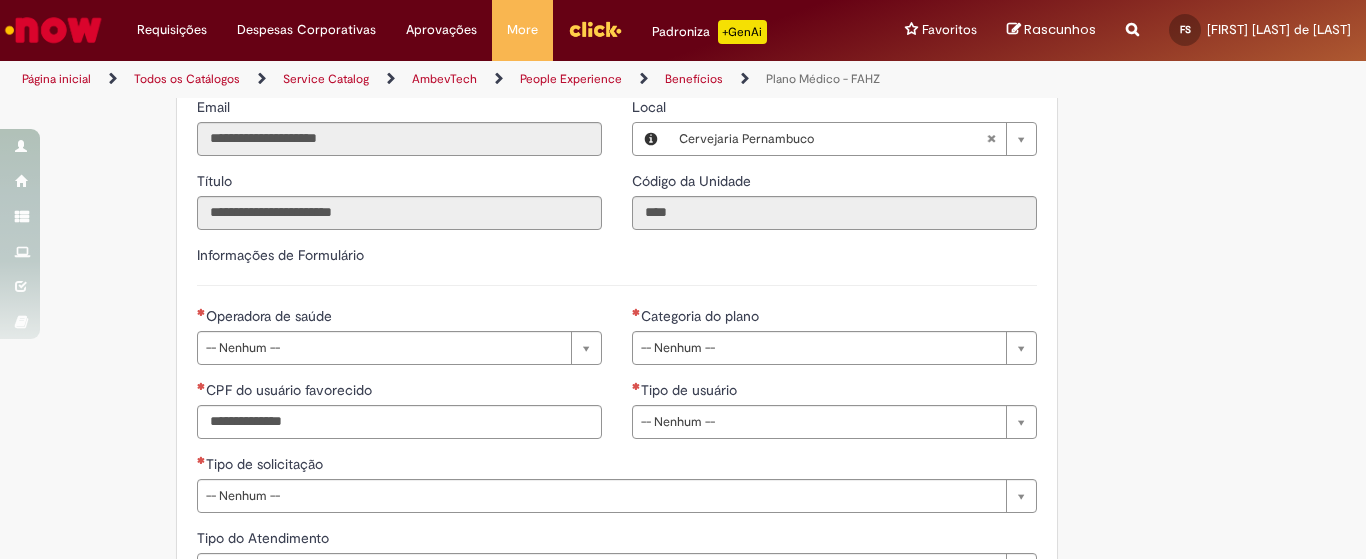 scroll, scrollTop: 1083, scrollLeft: 0, axis: vertical 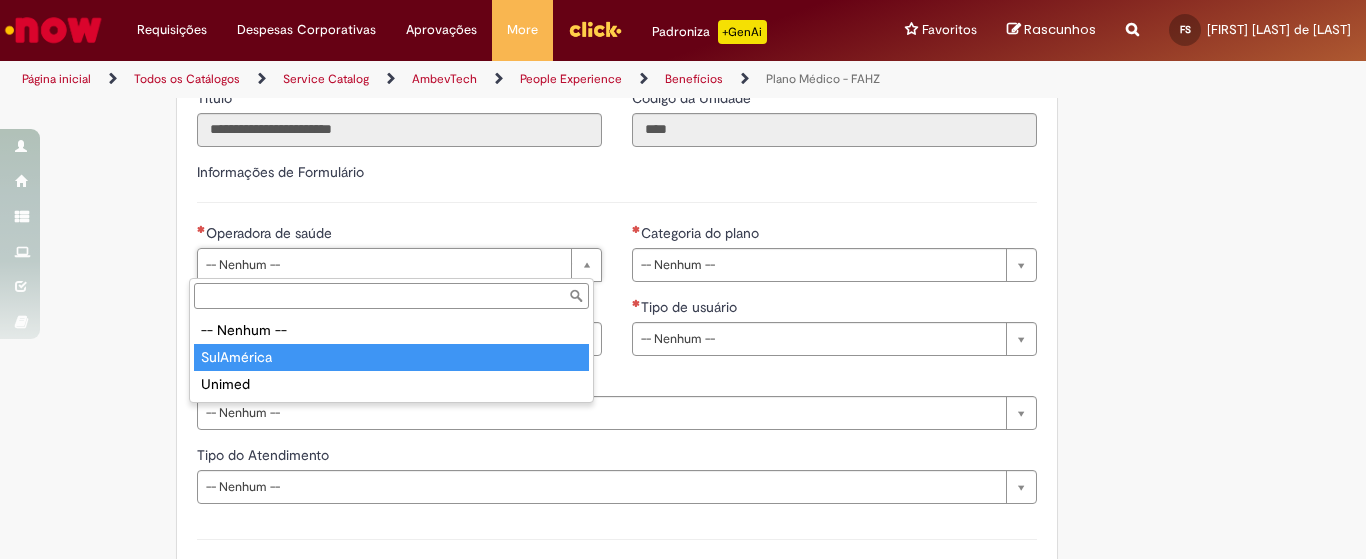 type on "**********" 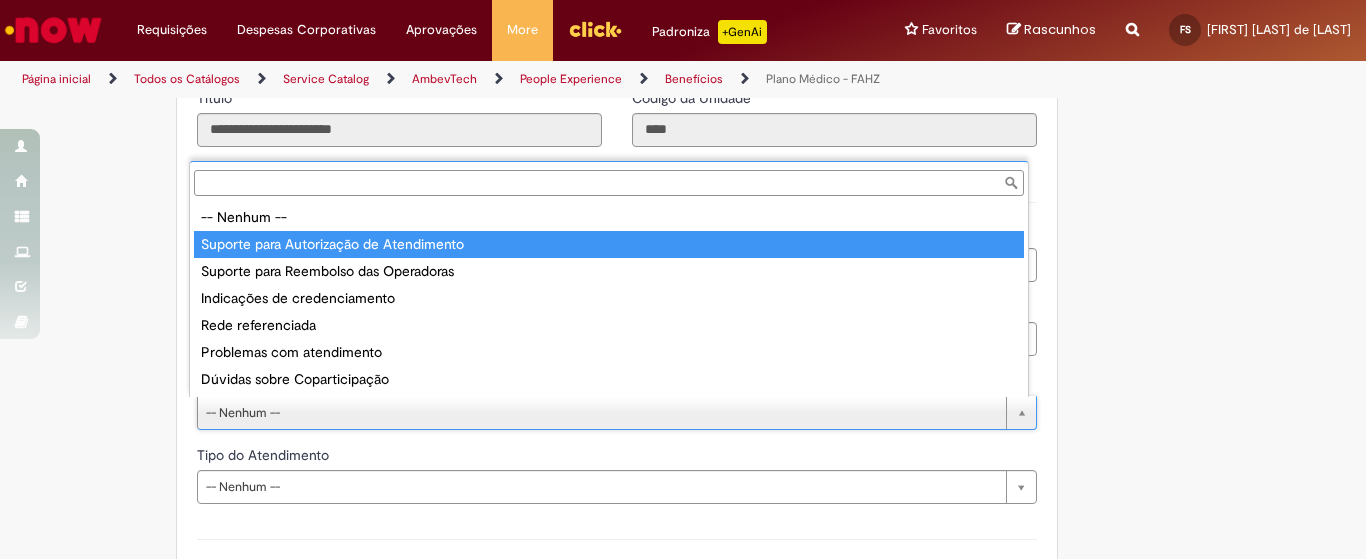 type on "**********" 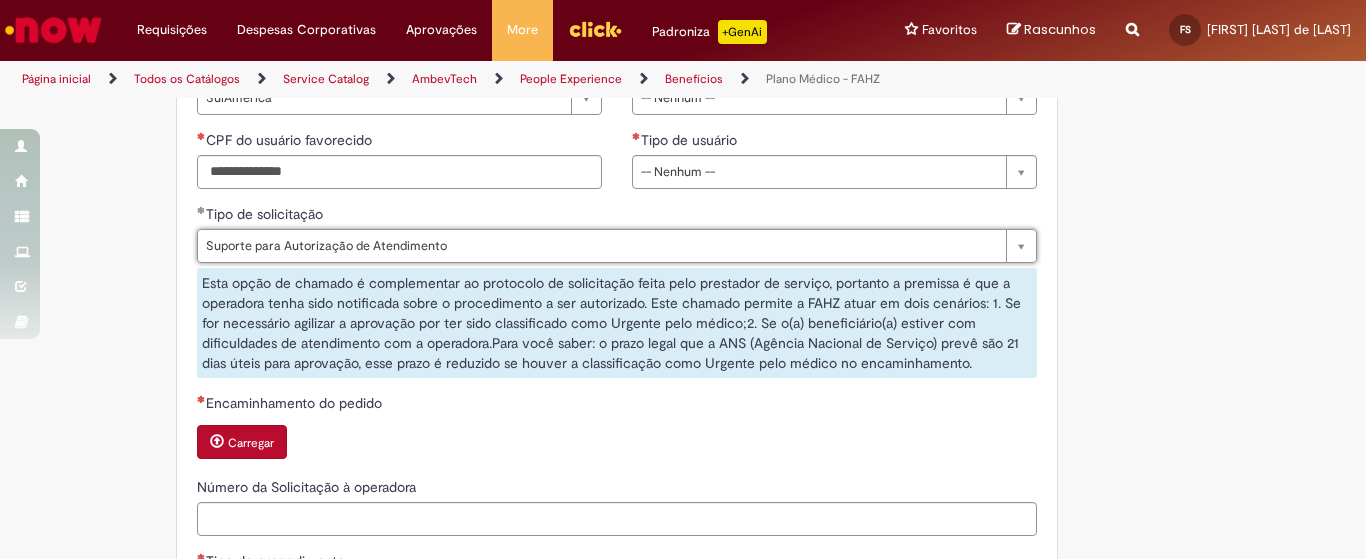 scroll, scrollTop: 1167, scrollLeft: 0, axis: vertical 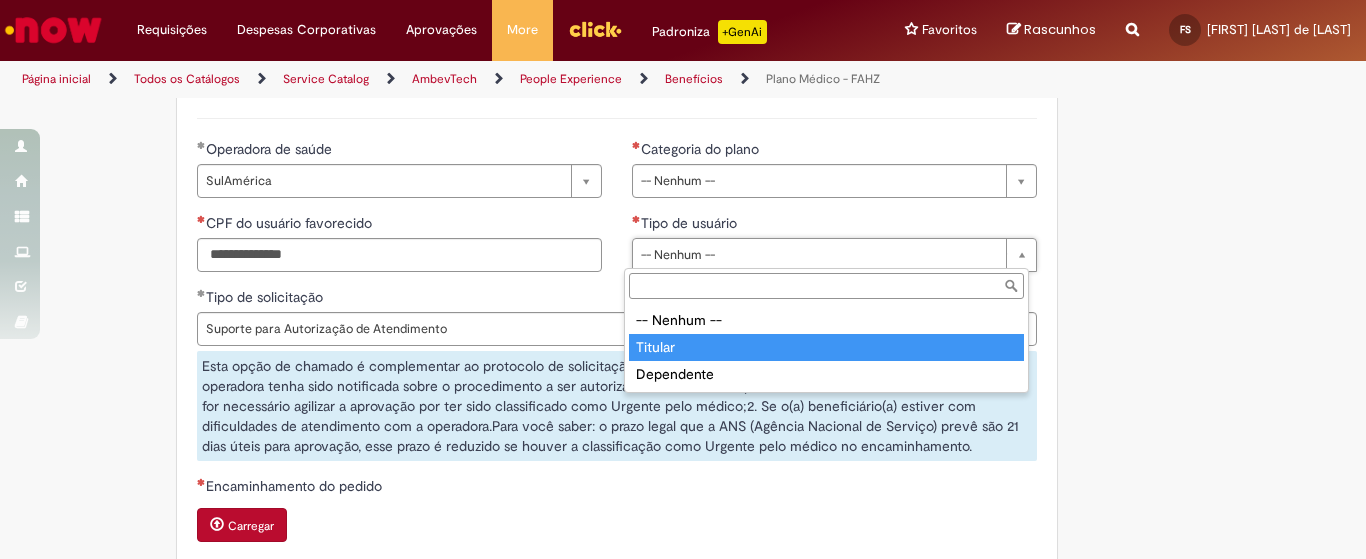 type on "*******" 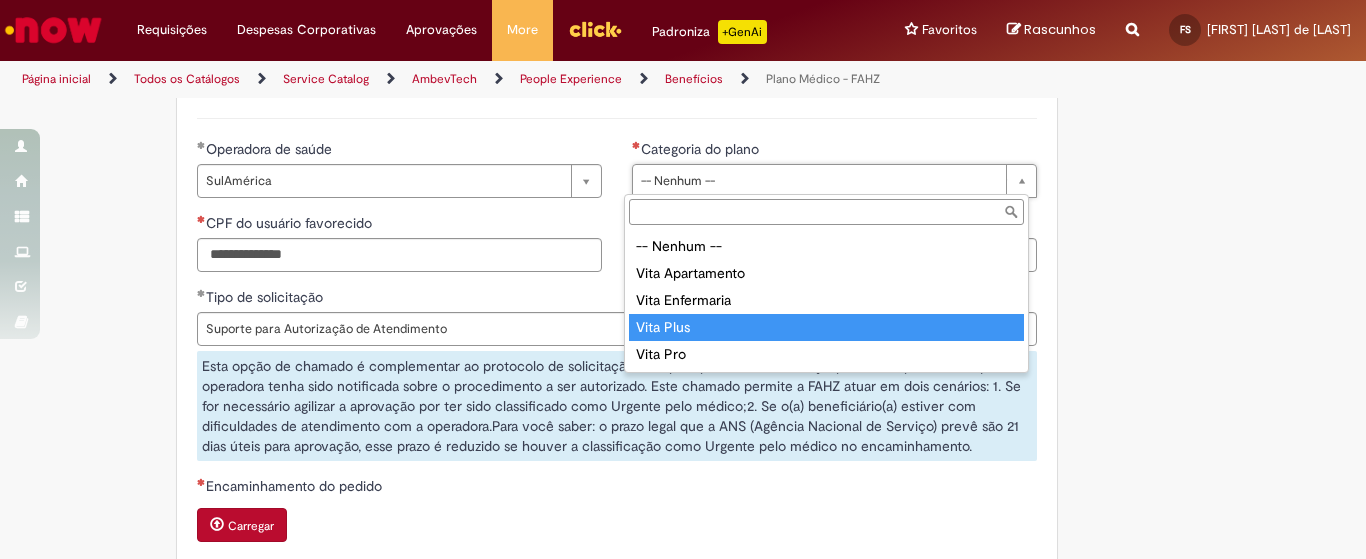 type on "*********" 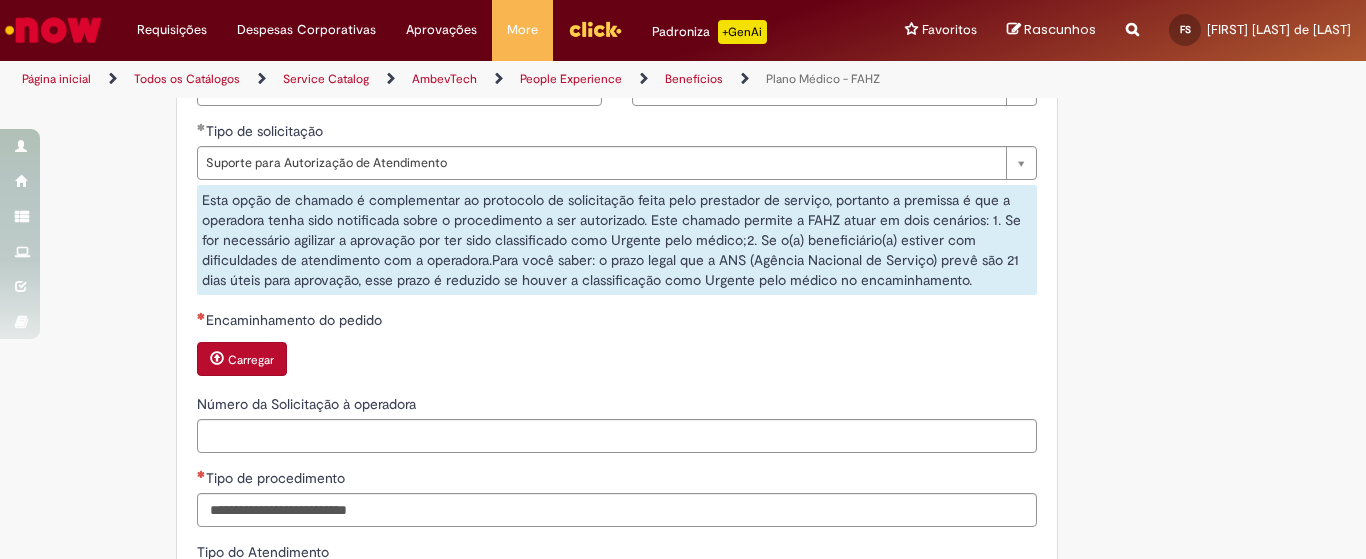 scroll, scrollTop: 1417, scrollLeft: 0, axis: vertical 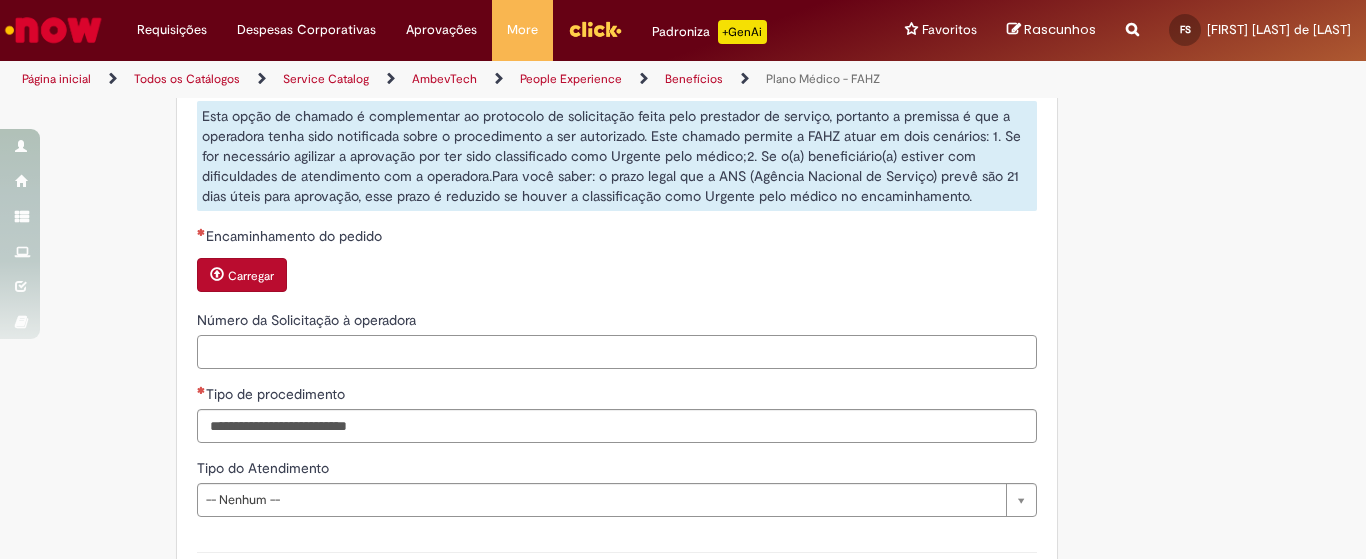 click on "Número da Solicitação à operadora" at bounding box center [617, 352] 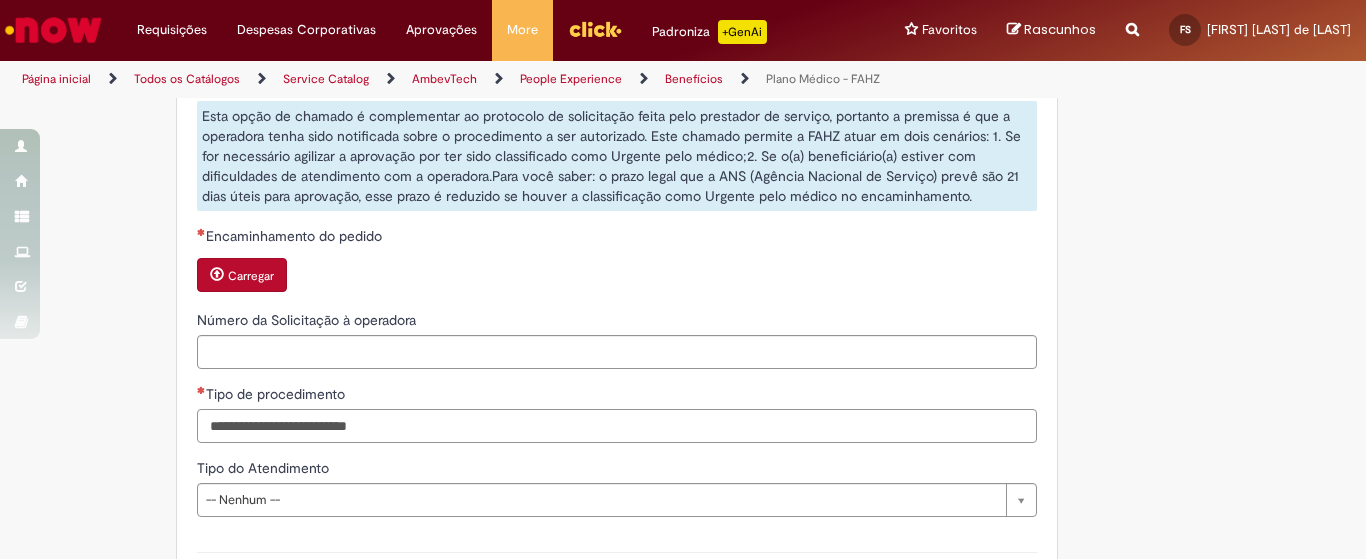 click on "Tipo de procedimento" at bounding box center (617, 426) 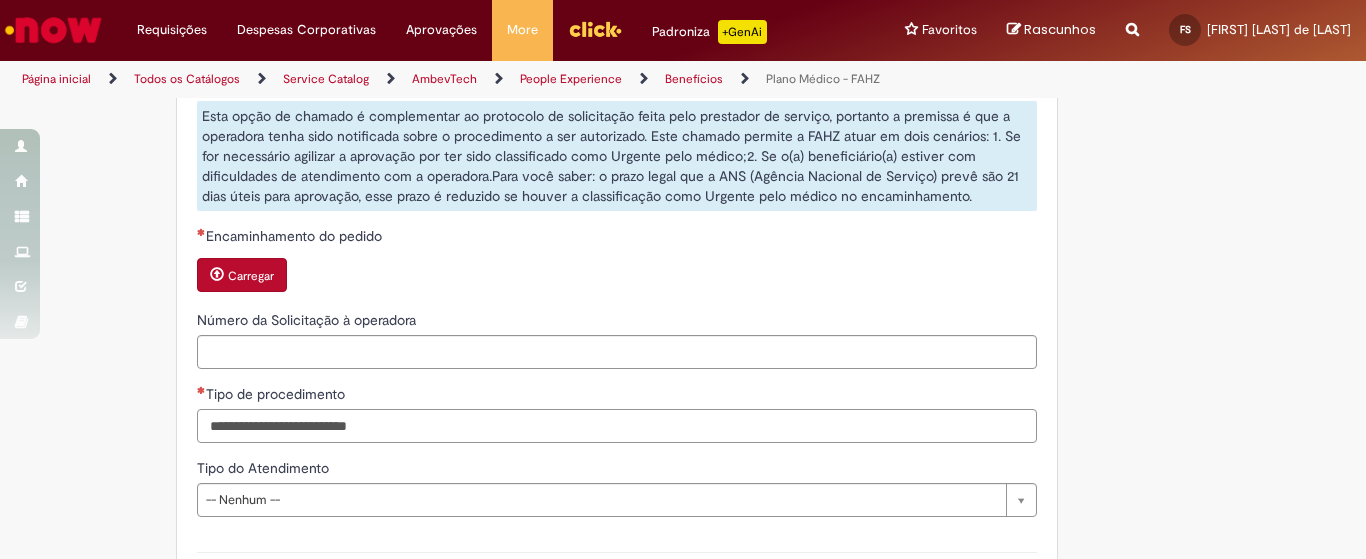 scroll, scrollTop: 1583, scrollLeft: 0, axis: vertical 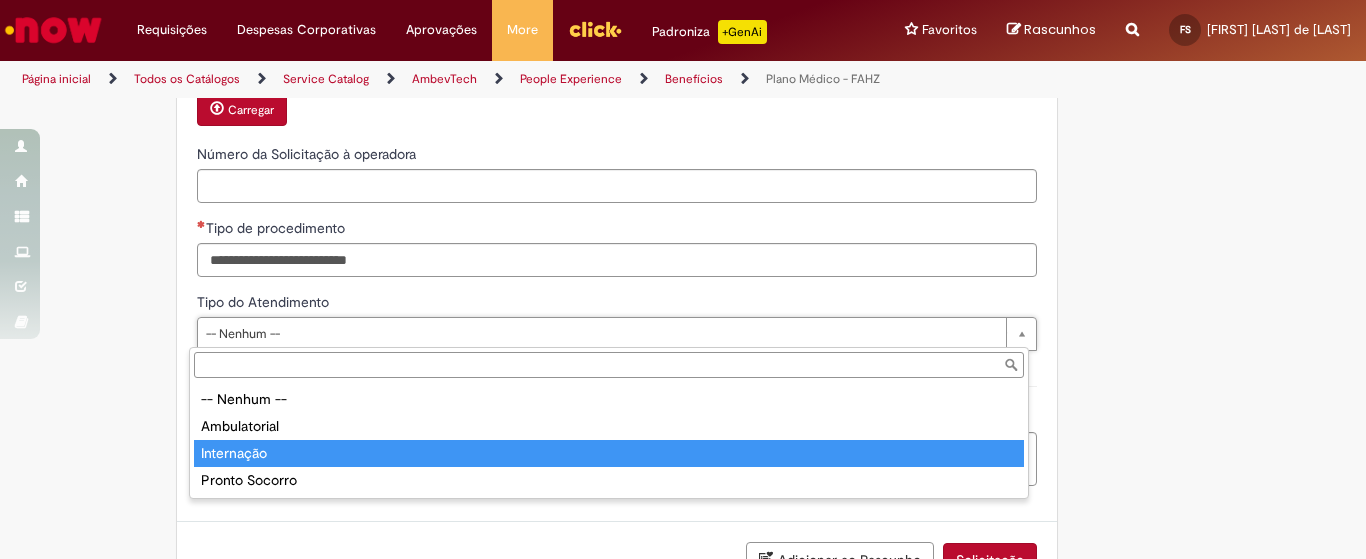 type on "**********" 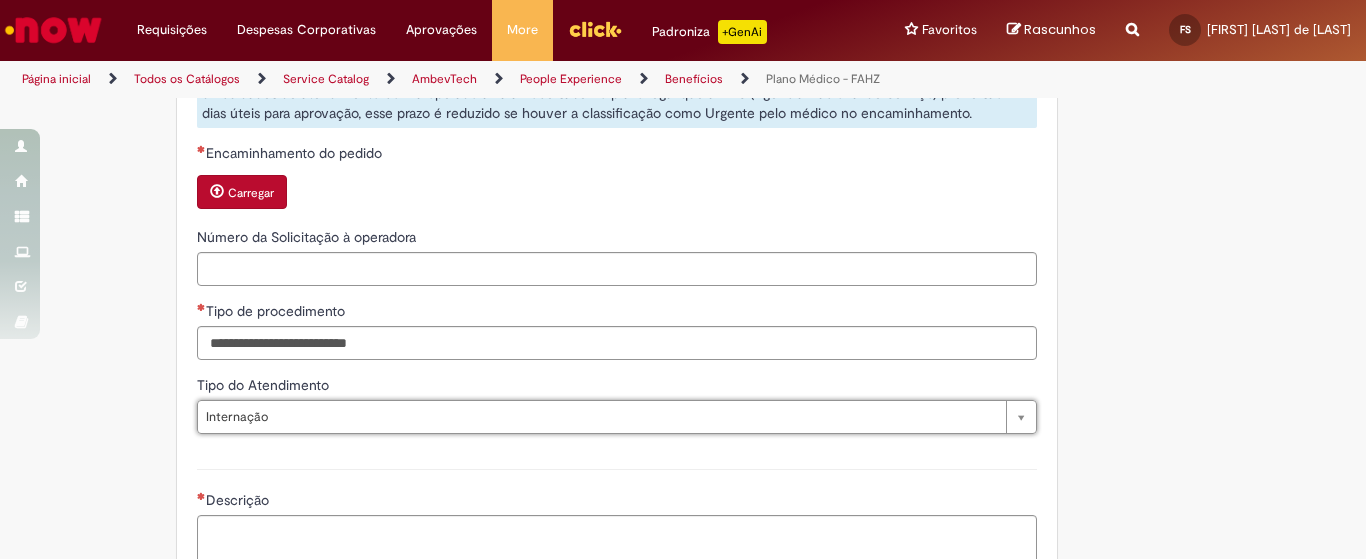 scroll, scrollTop: 1667, scrollLeft: 0, axis: vertical 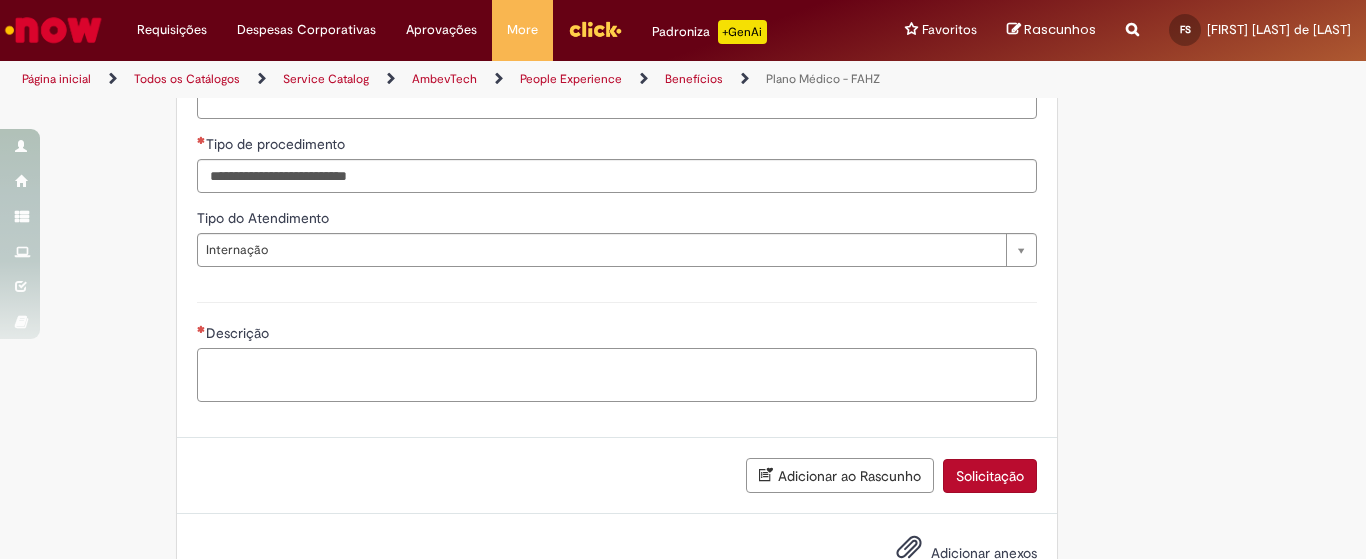 click on "Descrição" at bounding box center [617, 375] 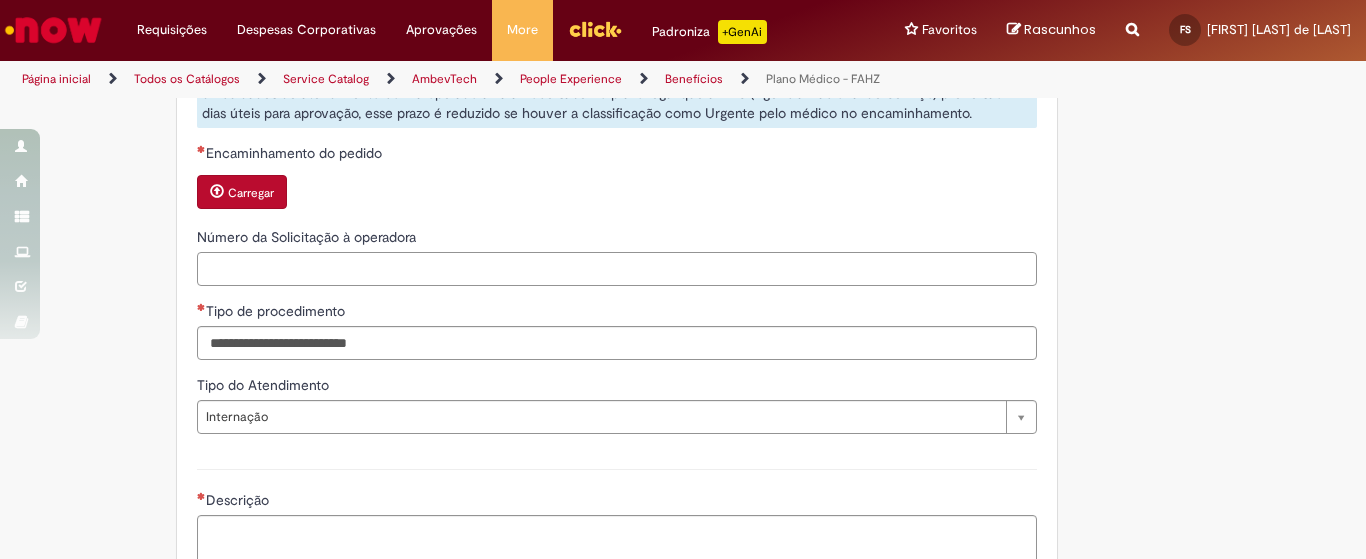 click on "Número da Solicitação à operadora" at bounding box center (617, 269) 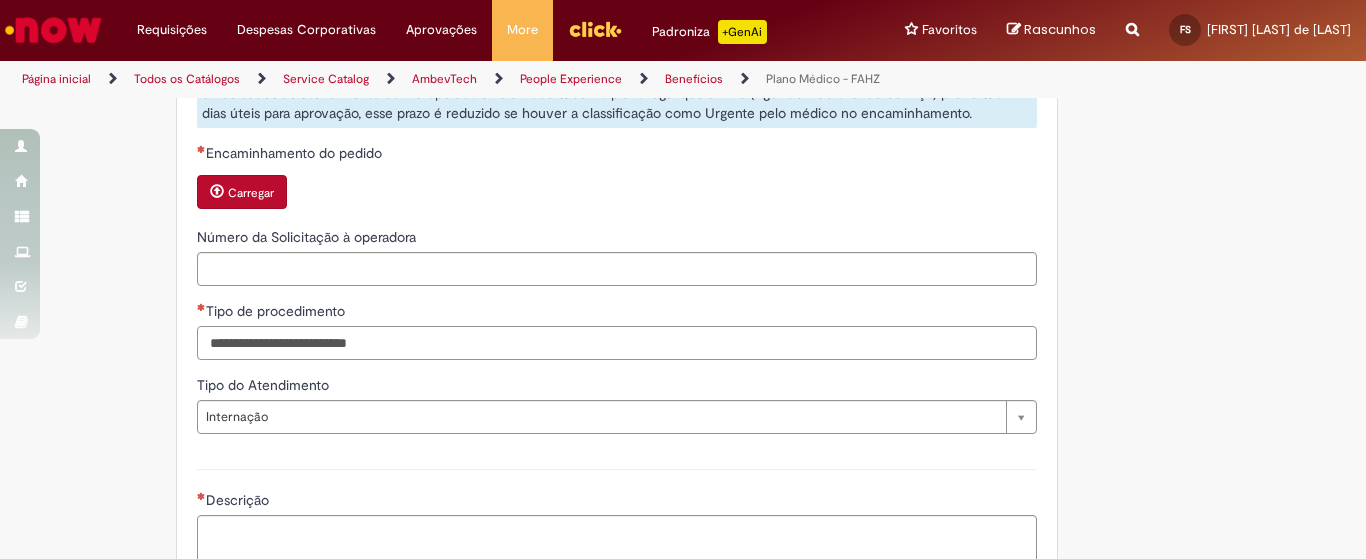 click on "Tipo de procedimento" at bounding box center (617, 343) 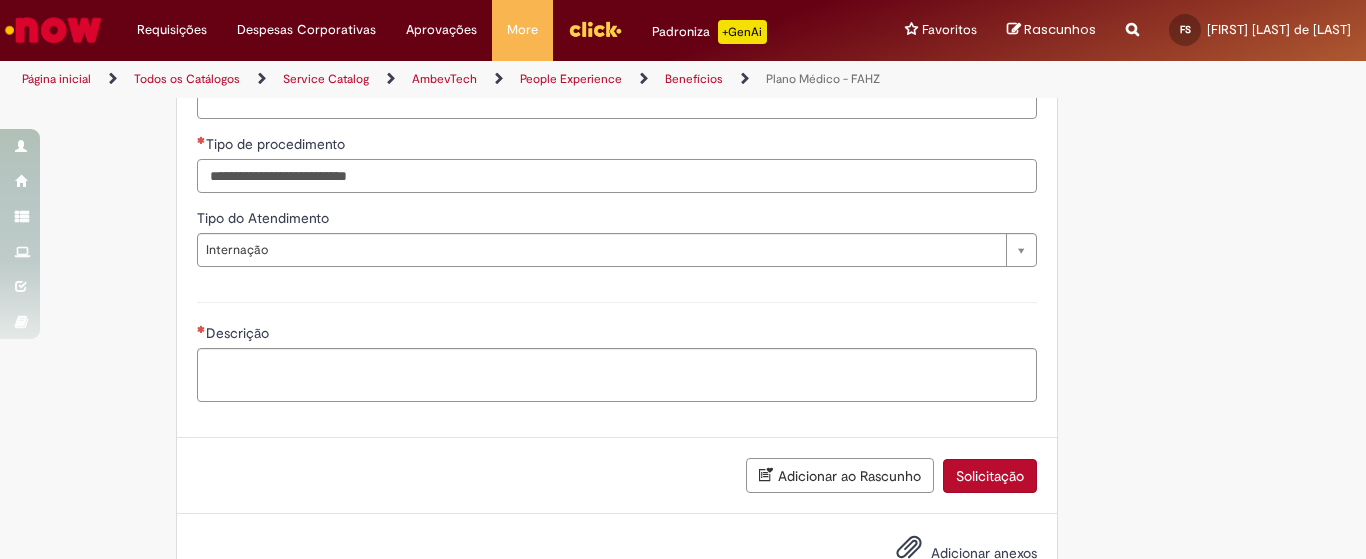 scroll, scrollTop: 1731, scrollLeft: 0, axis: vertical 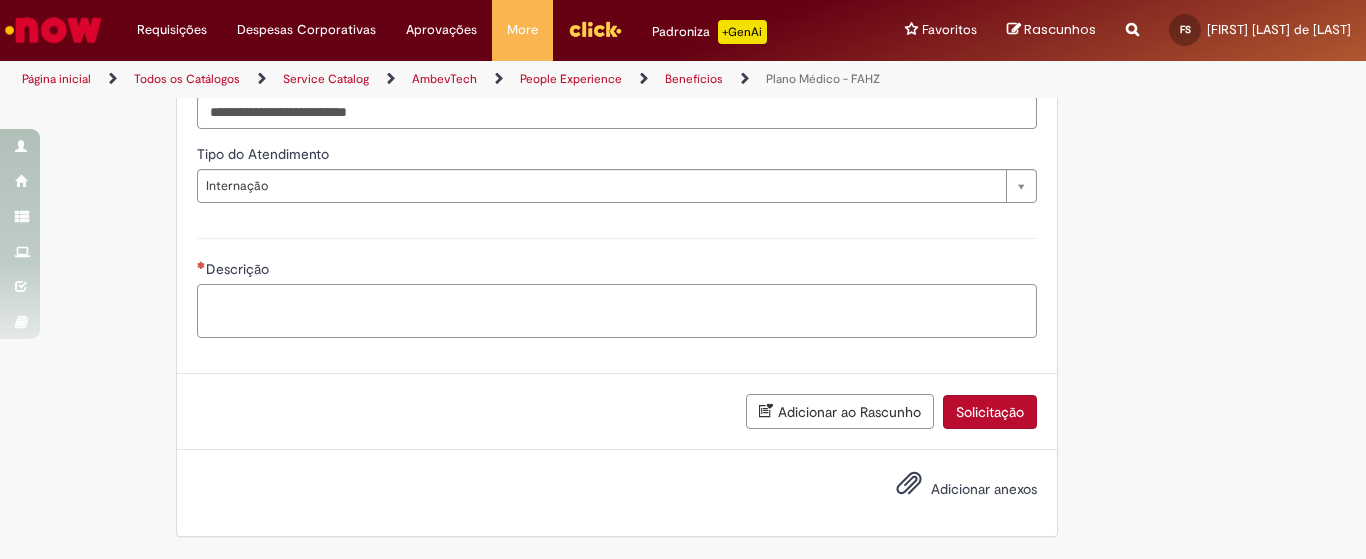 click on "Descrição" at bounding box center (617, 311) 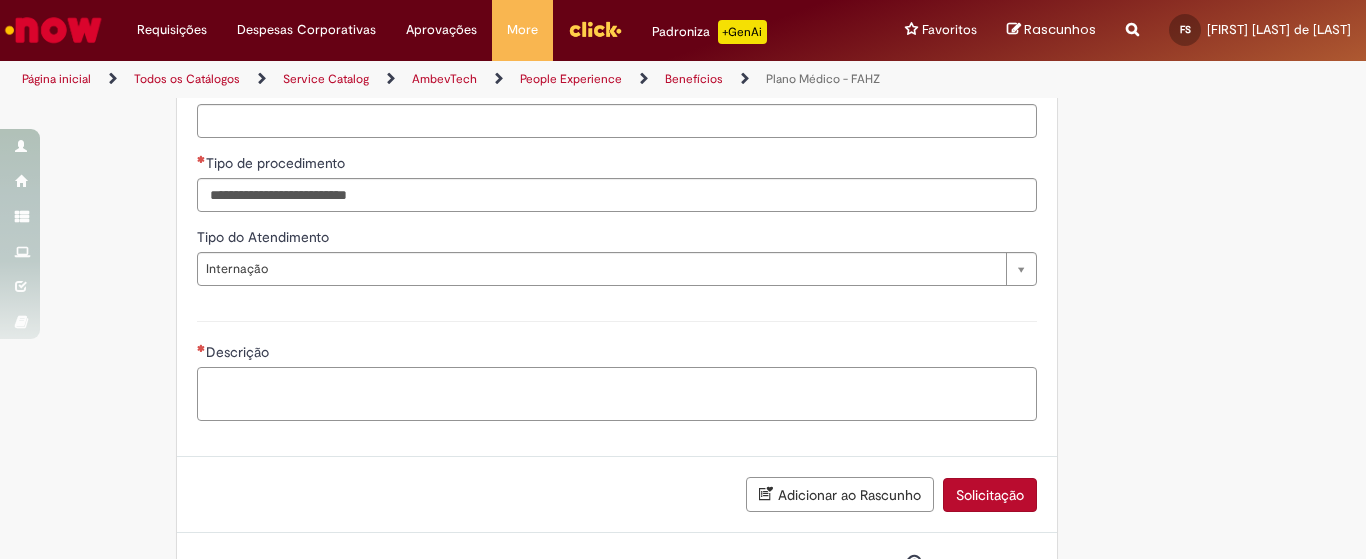 scroll, scrollTop: 1564, scrollLeft: 0, axis: vertical 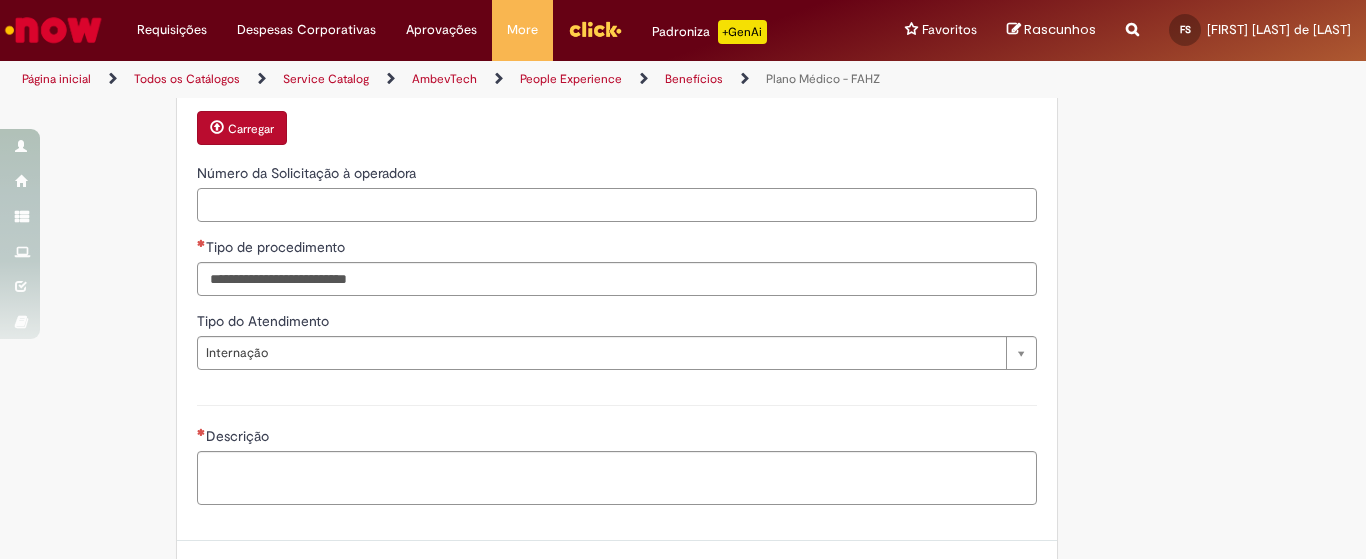 click on "Número da Solicitação à operadora" at bounding box center [617, 205] 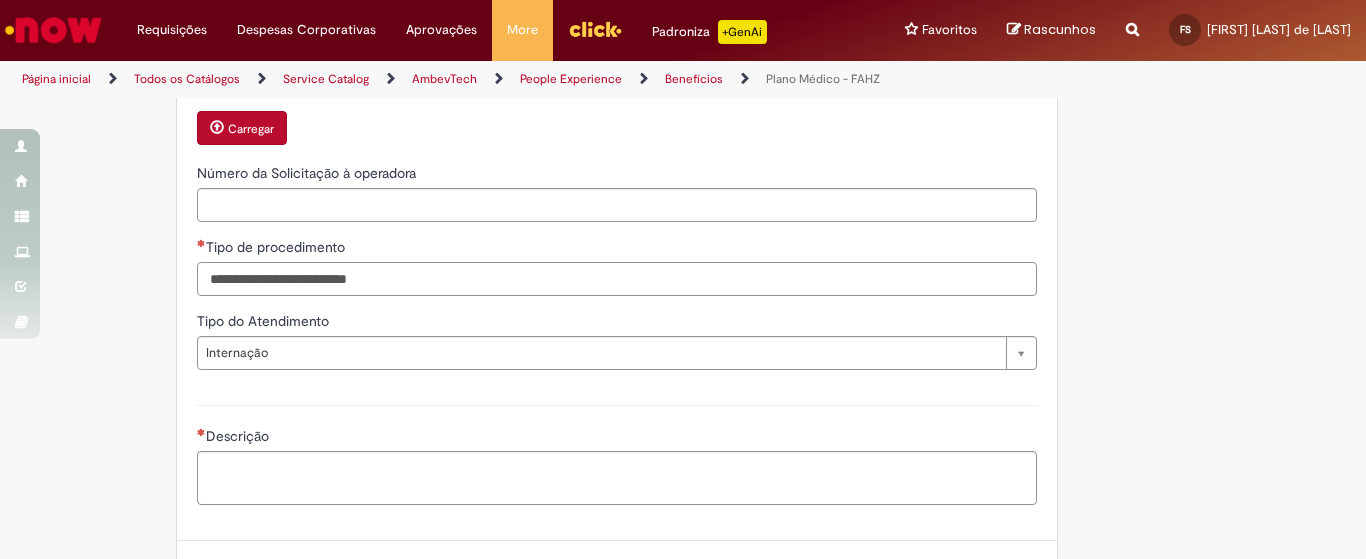 click on "Tipo de procedimento" at bounding box center [617, 279] 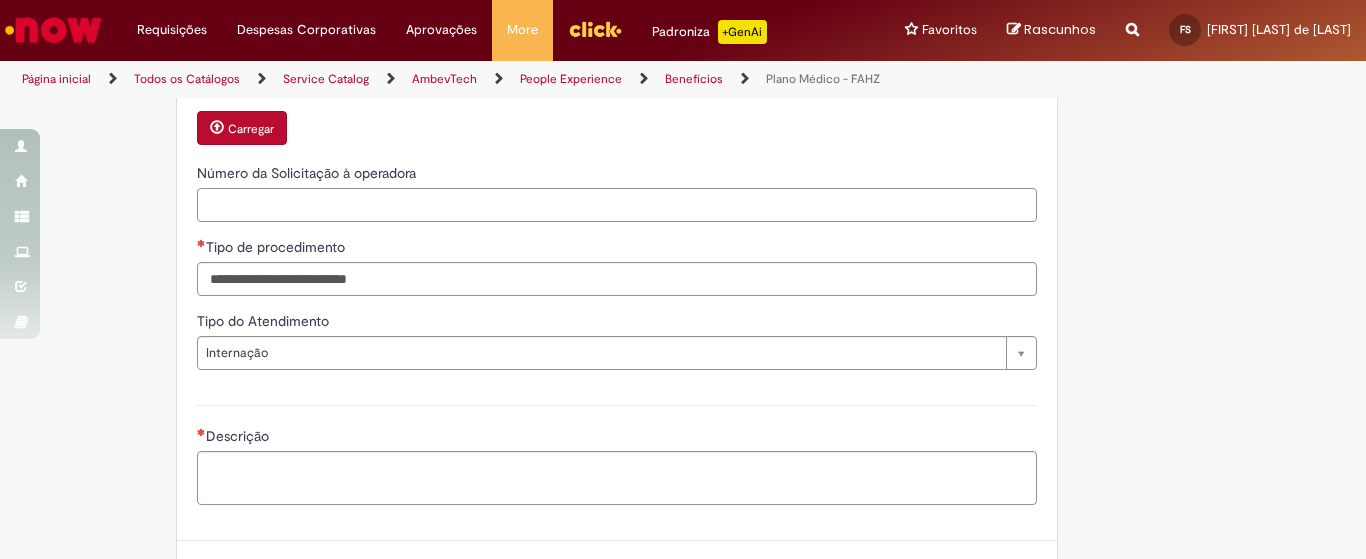 click on "Número da Solicitação à operadora" at bounding box center [617, 205] 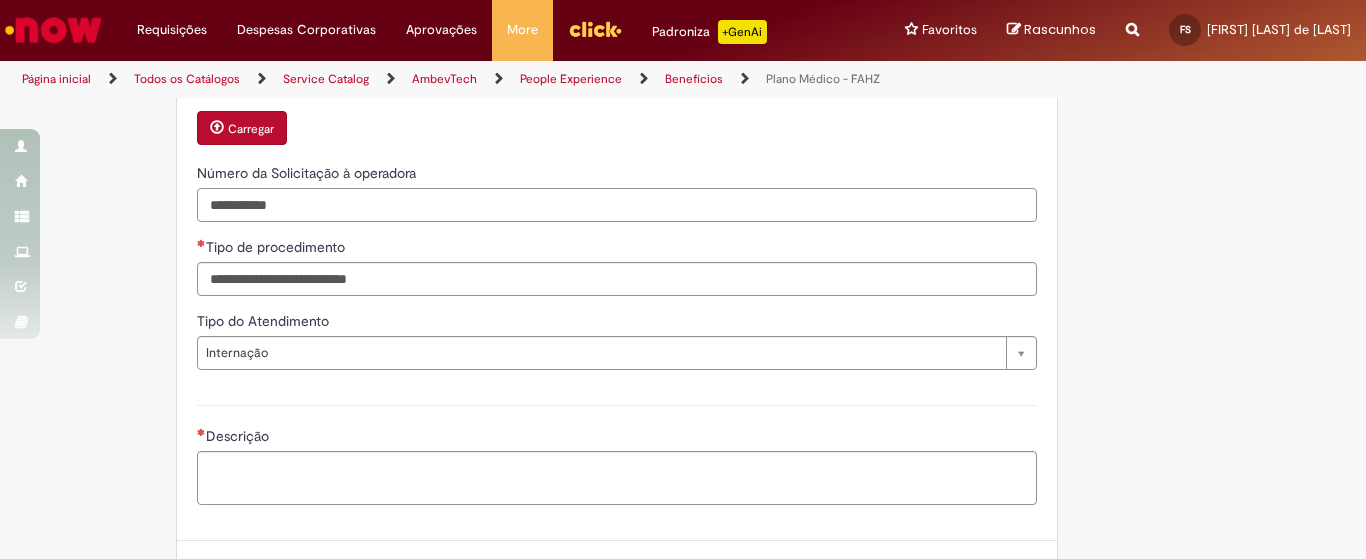 type on "**********" 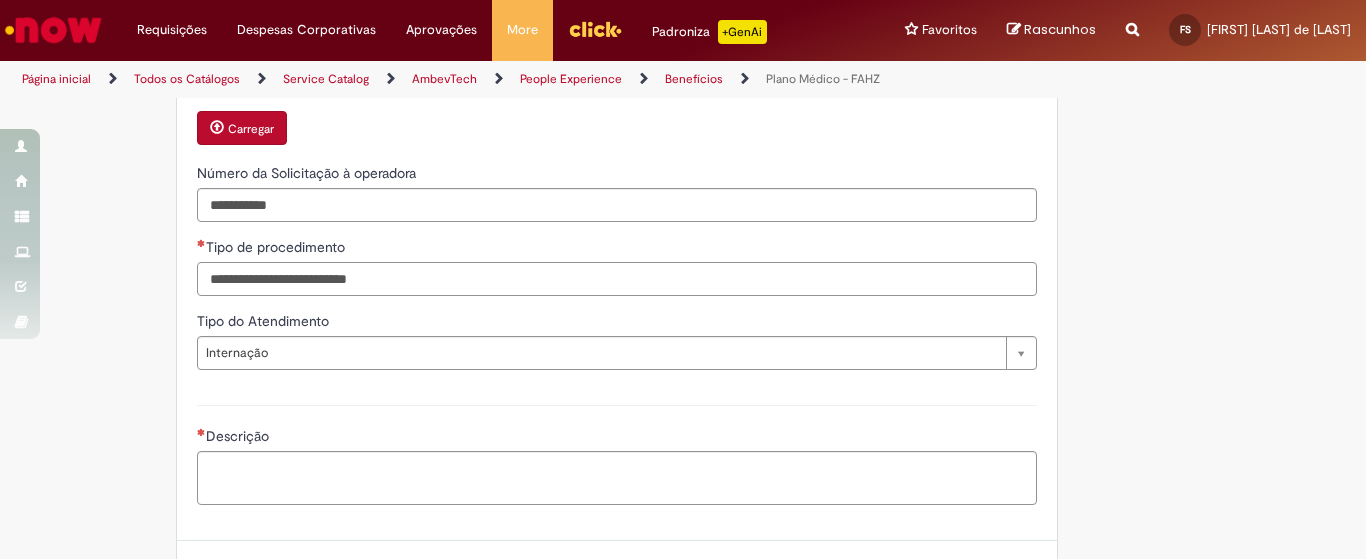 click on "Tipo de procedimento" at bounding box center (617, 279) 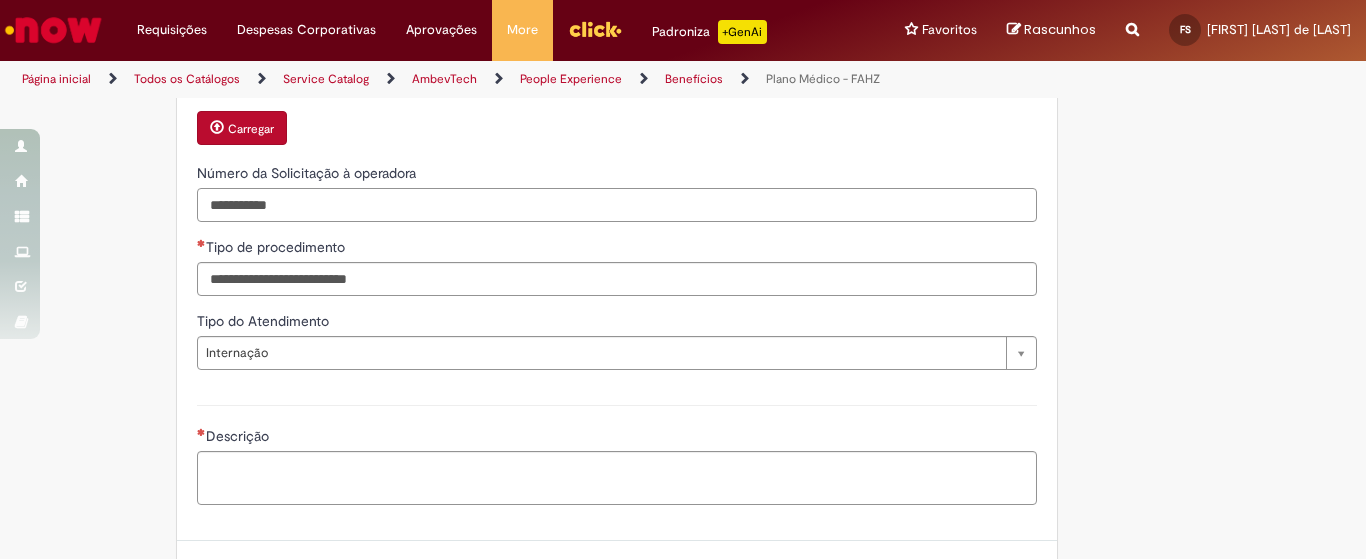 click on "**********" at bounding box center [617, 205] 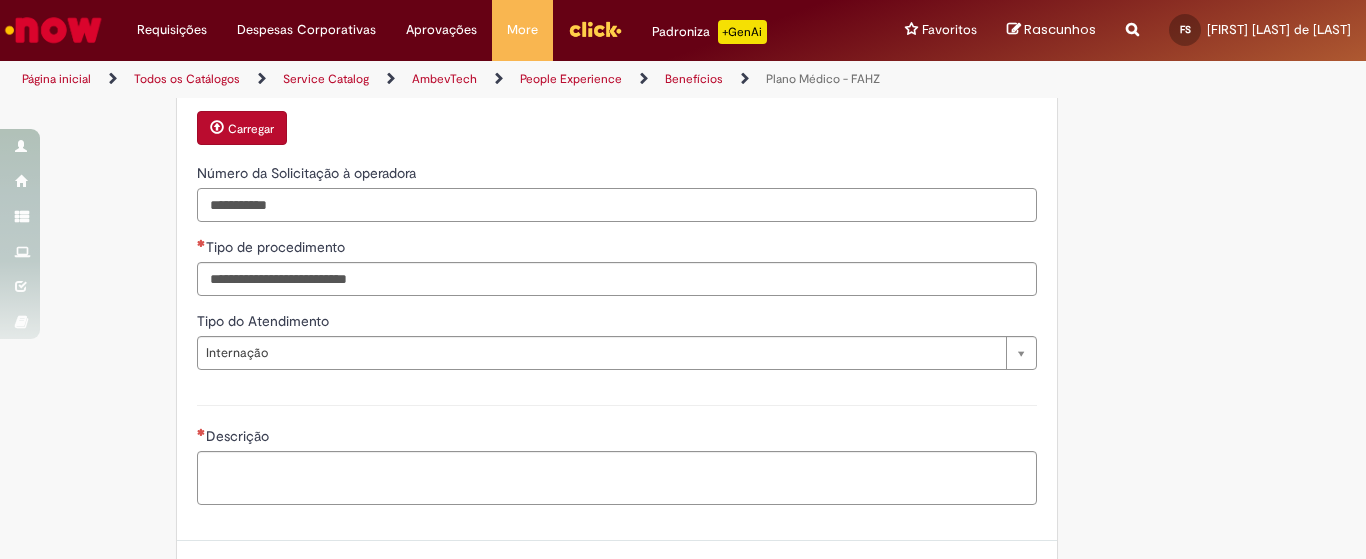scroll, scrollTop: 1648, scrollLeft: 0, axis: vertical 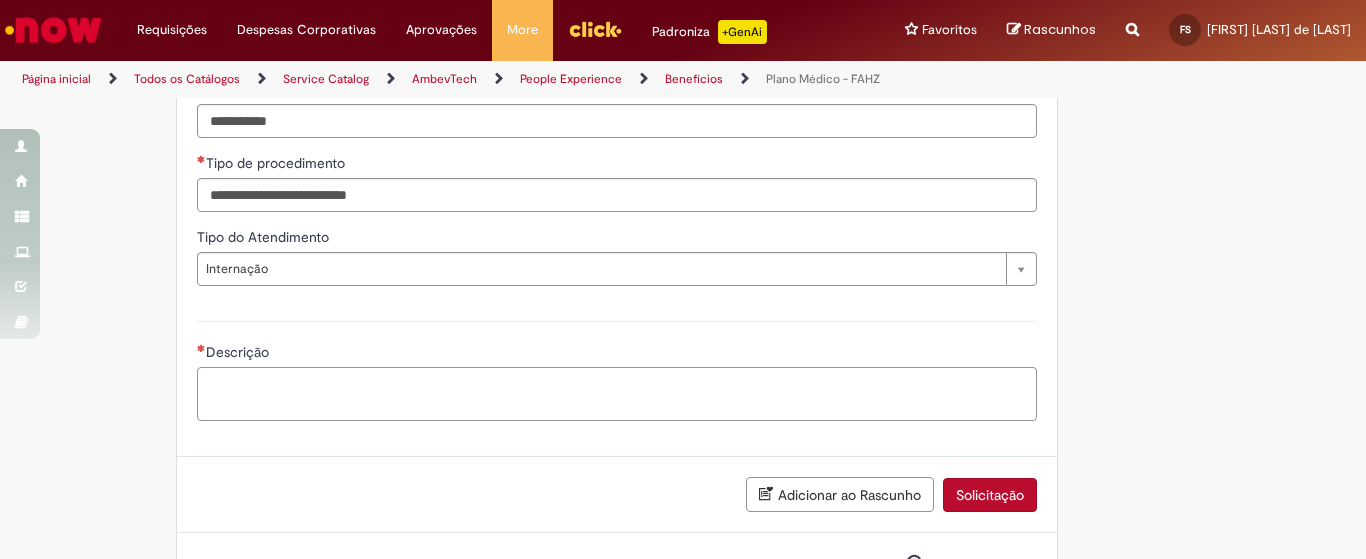 click on "Descrição" at bounding box center (617, 394) 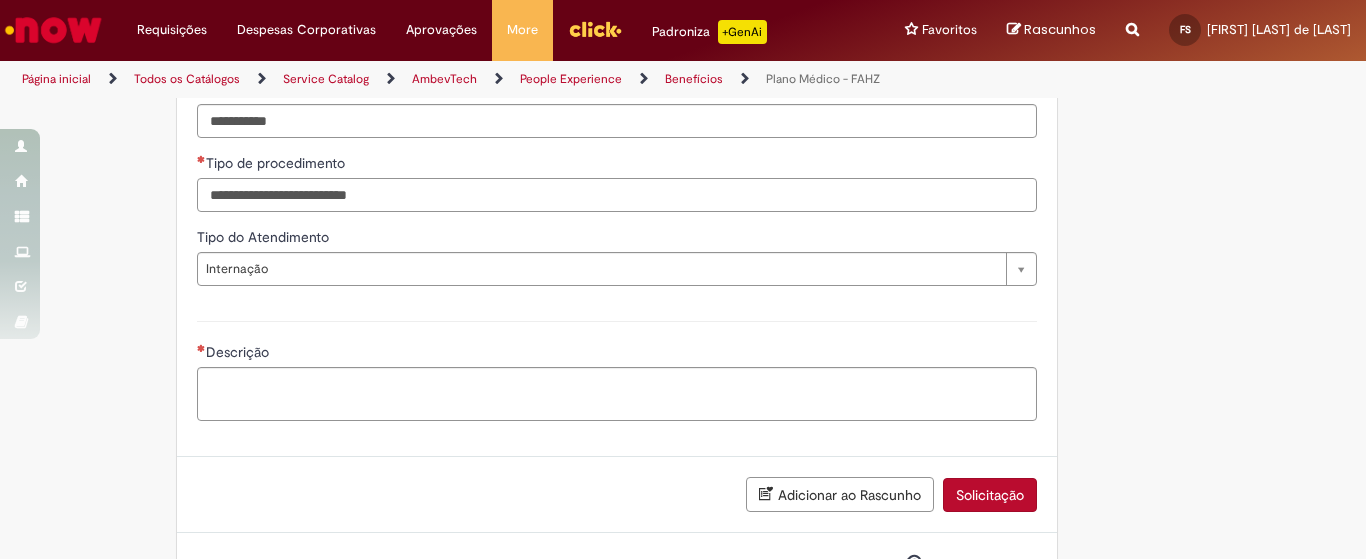 click on "Tipo de procedimento" at bounding box center (617, 195) 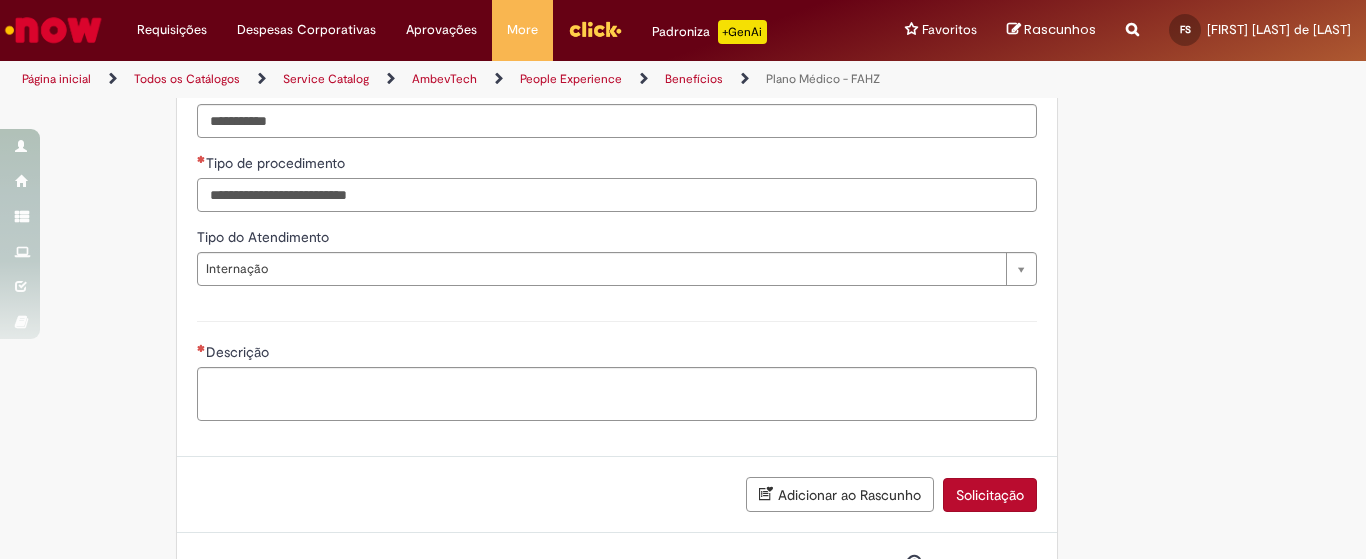 click on "Tipo de procedimento" at bounding box center (617, 195) 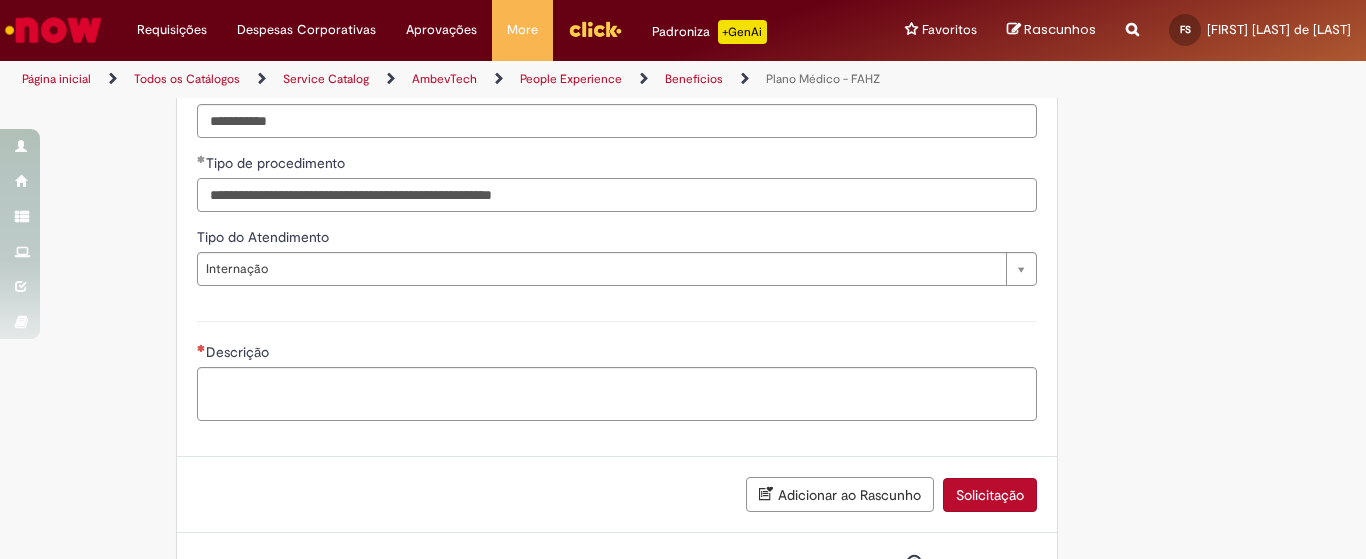 type on "**********" 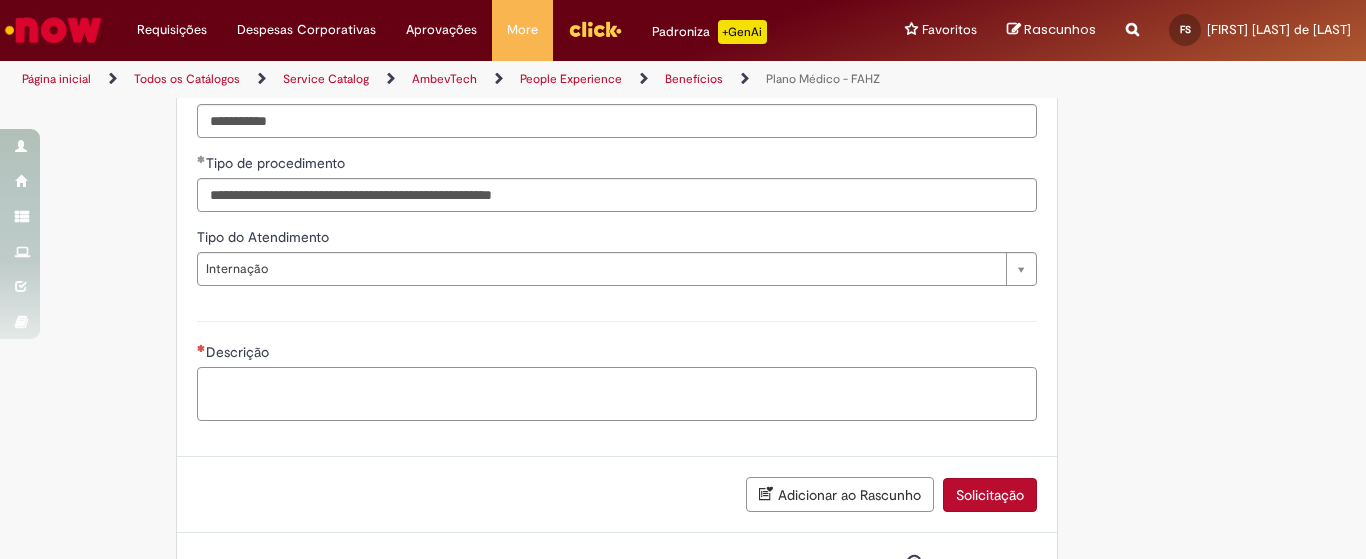 click on "Descrição" at bounding box center (617, 394) 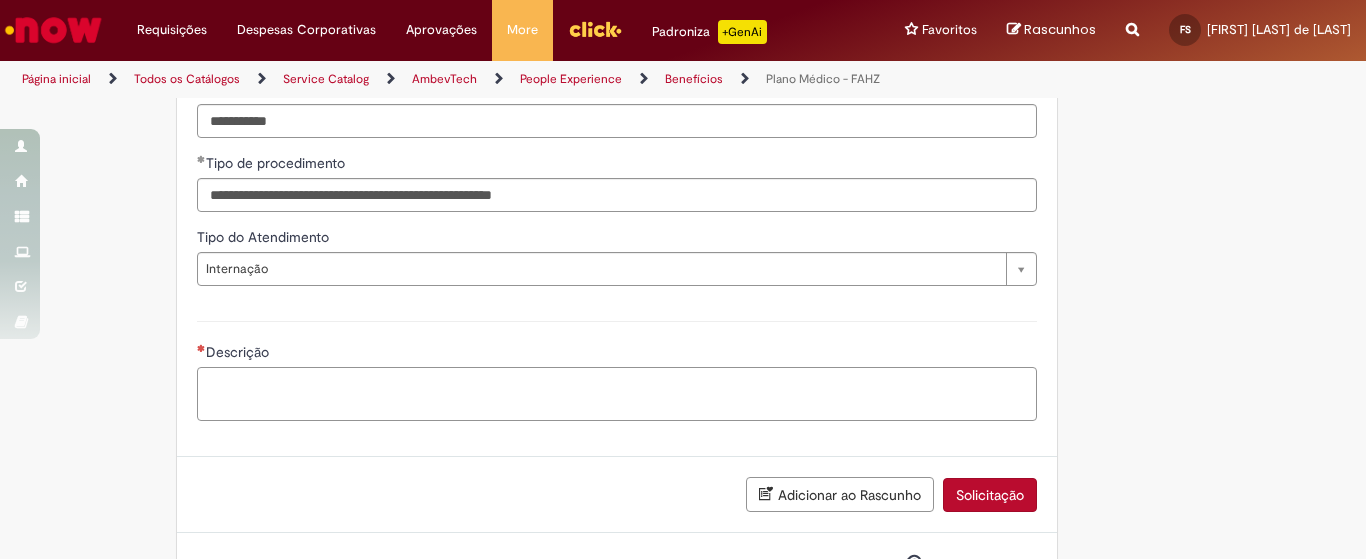 scroll, scrollTop: 1481, scrollLeft: 0, axis: vertical 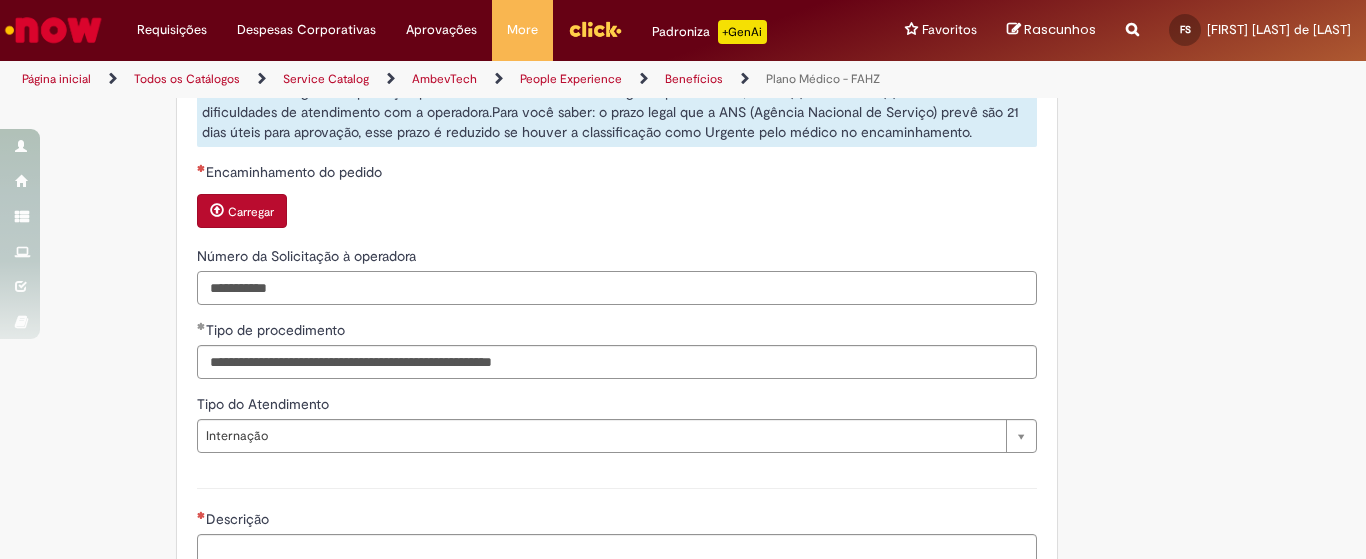 click on "**********" at bounding box center [617, 288] 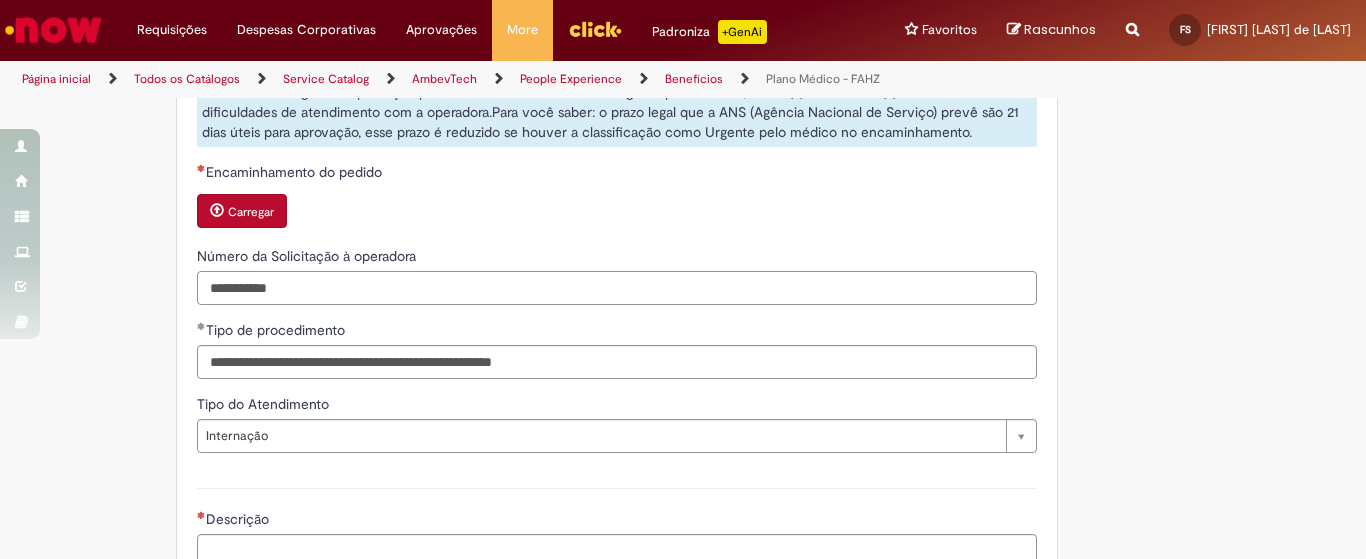 click on "**********" at bounding box center [617, 288] 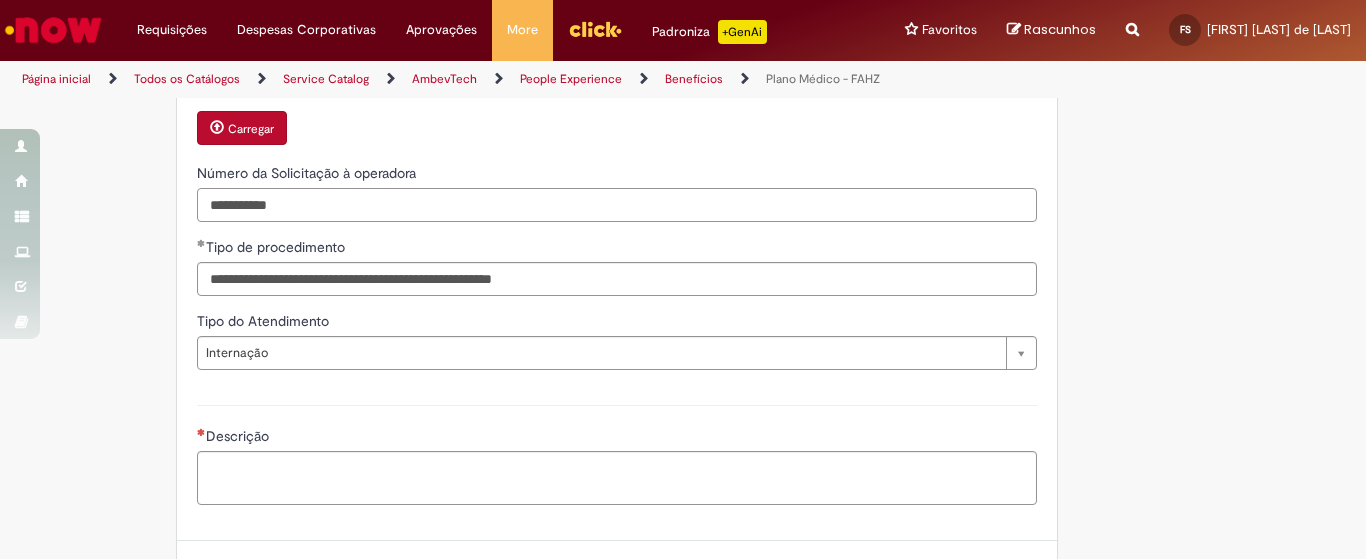 scroll, scrollTop: 1731, scrollLeft: 0, axis: vertical 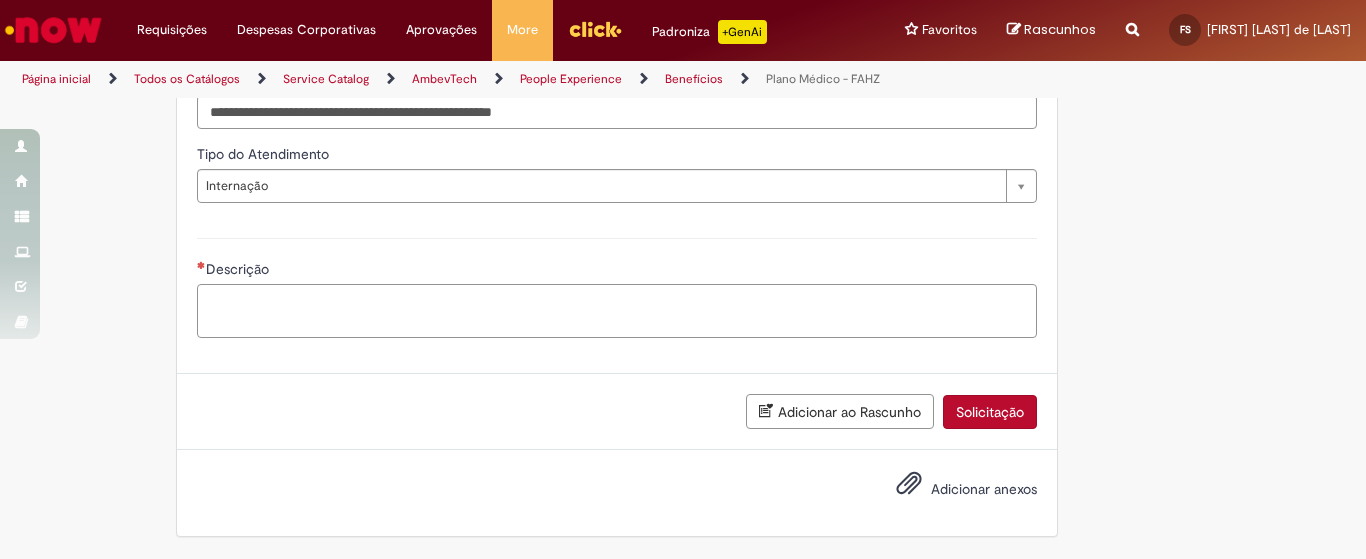 click on "Descrição" at bounding box center [617, 311] 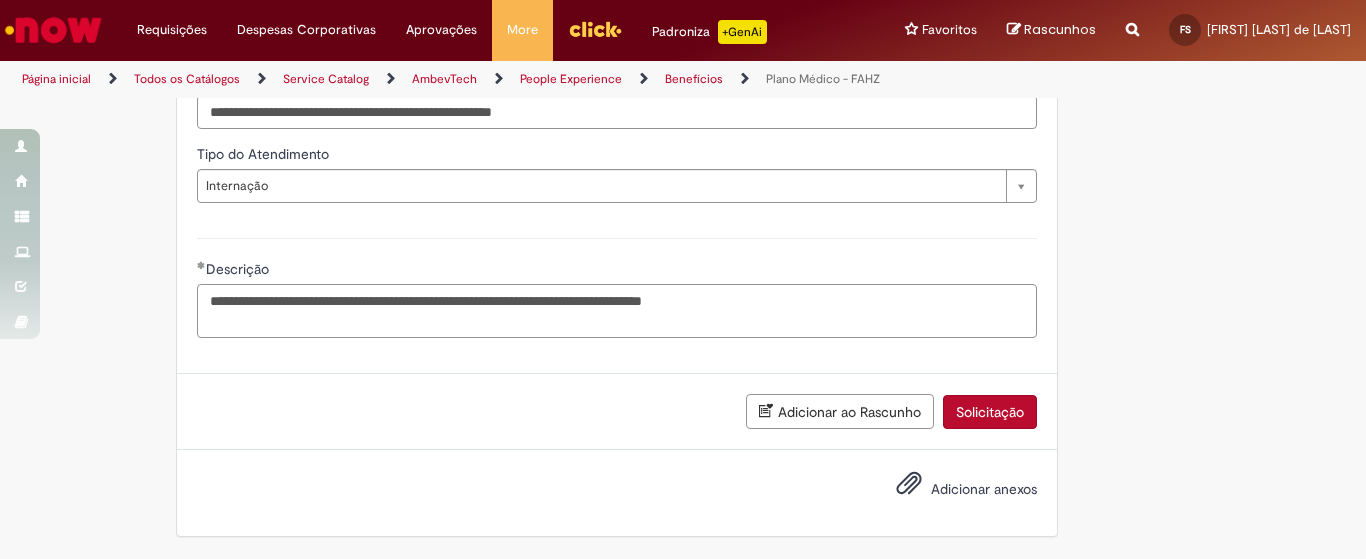 click on "**********" at bounding box center (617, 311) 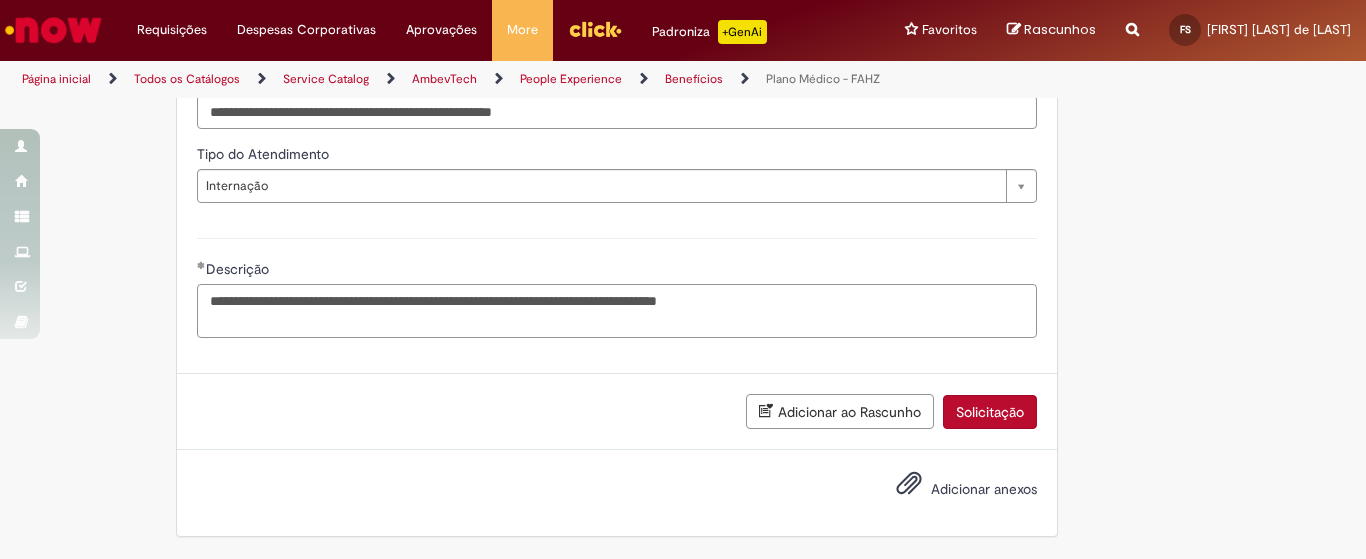 click on "**********" at bounding box center [617, 311] 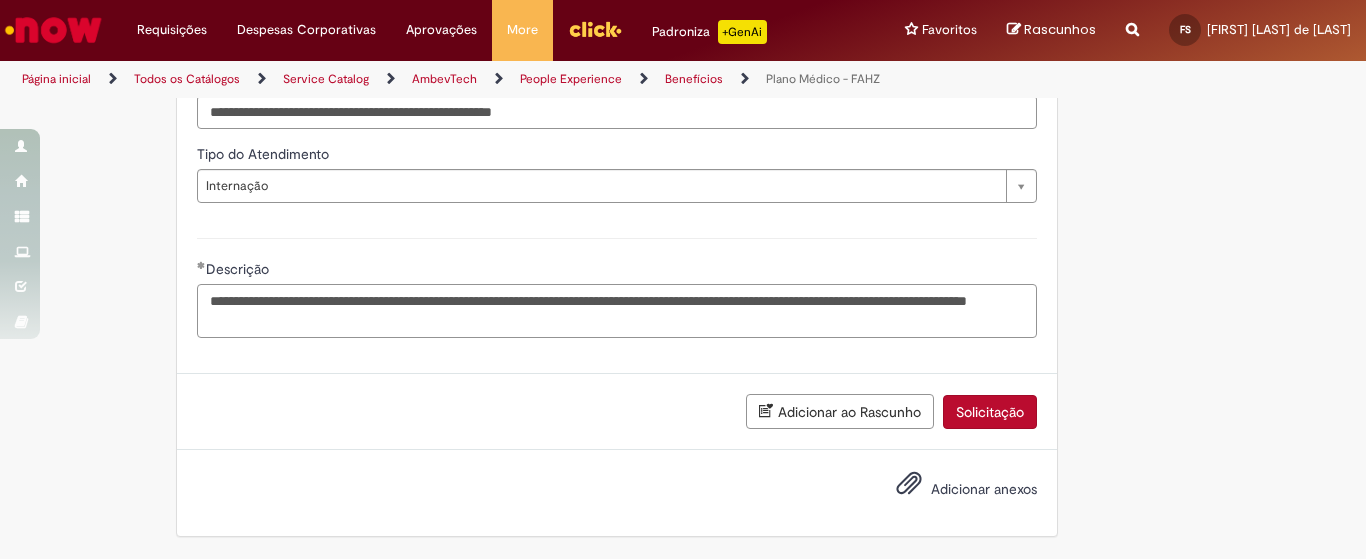 click on "**********" at bounding box center [617, 311] 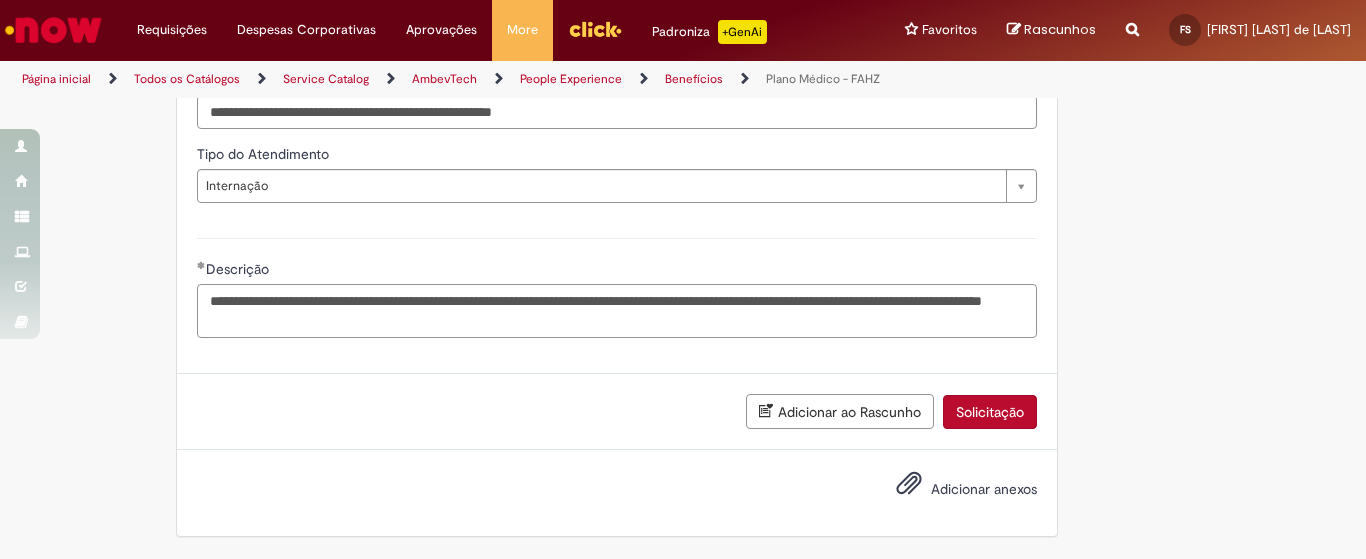 click on "**********" at bounding box center (617, 311) 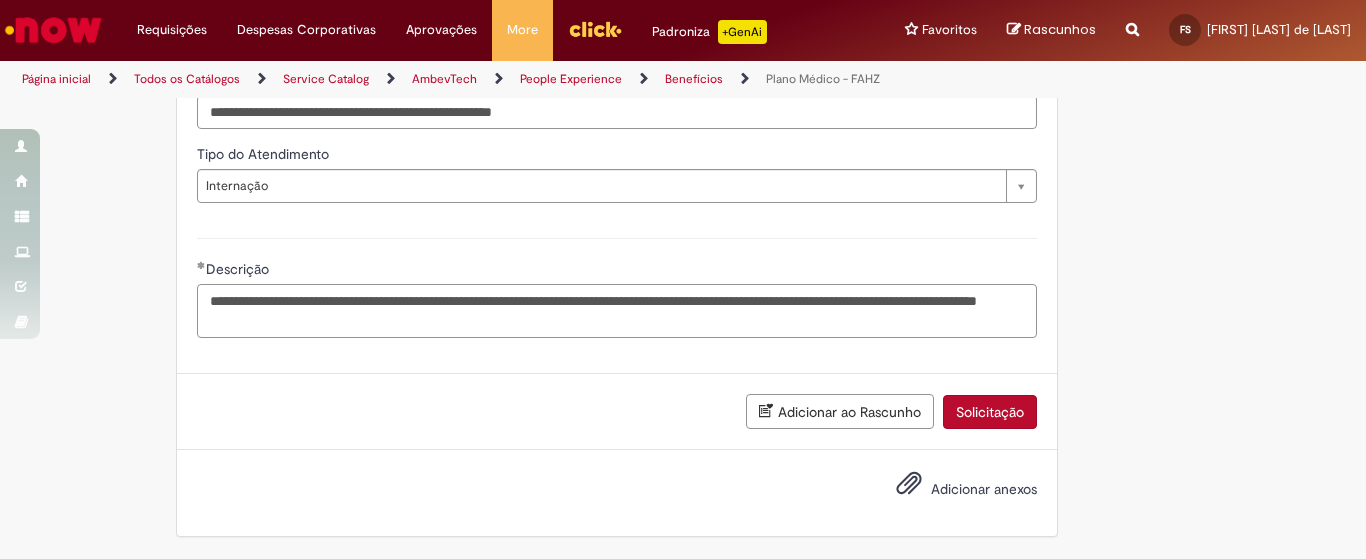 click on "**********" at bounding box center (617, 311) 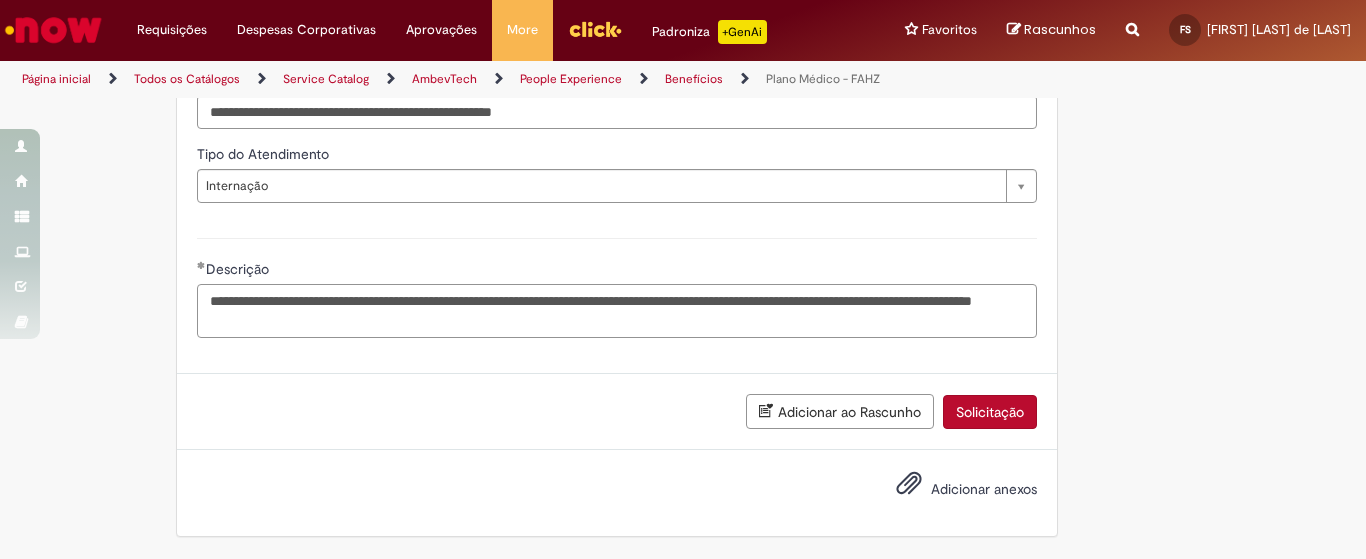 click on "**********" at bounding box center (617, 311) 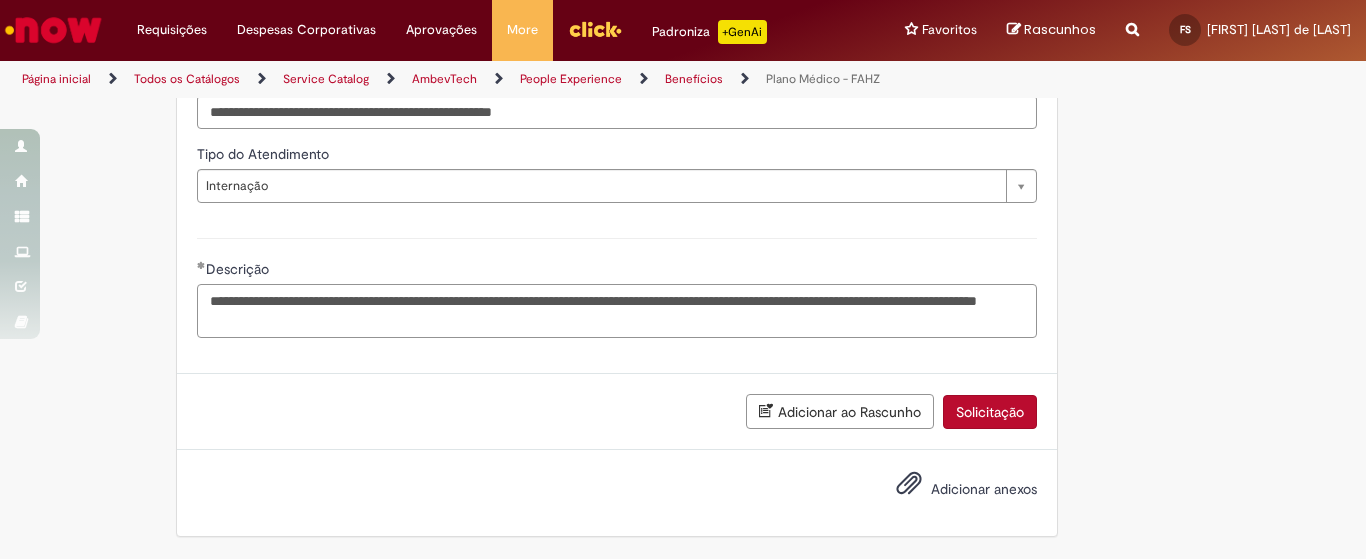 click on "**********" at bounding box center (617, 311) 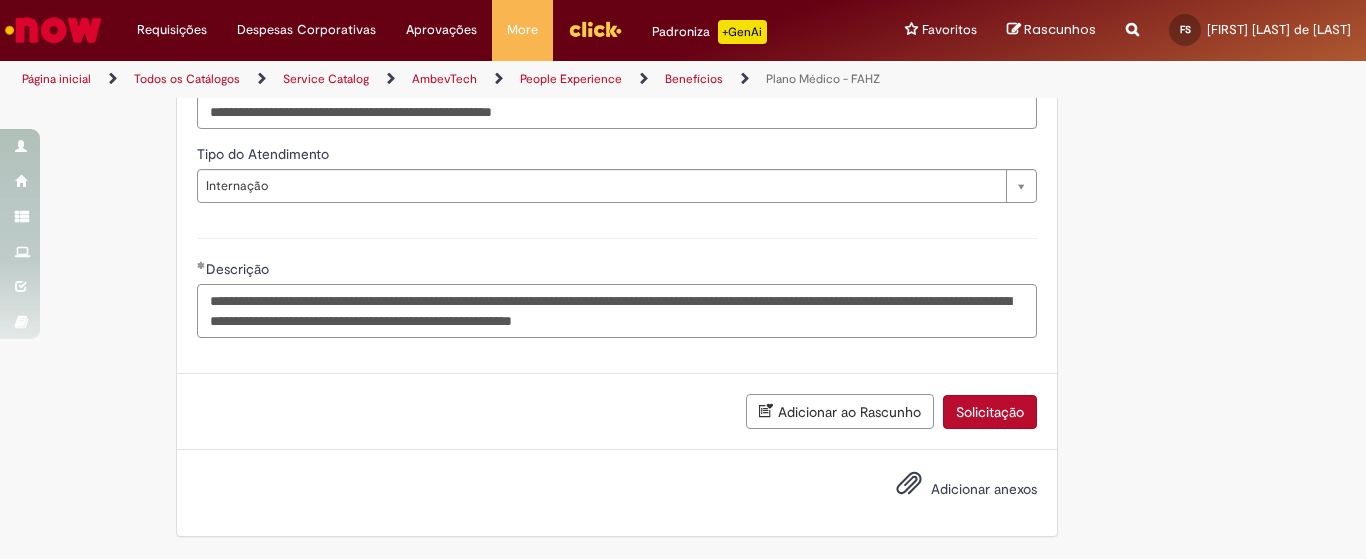 click on "**********" at bounding box center (617, 311) 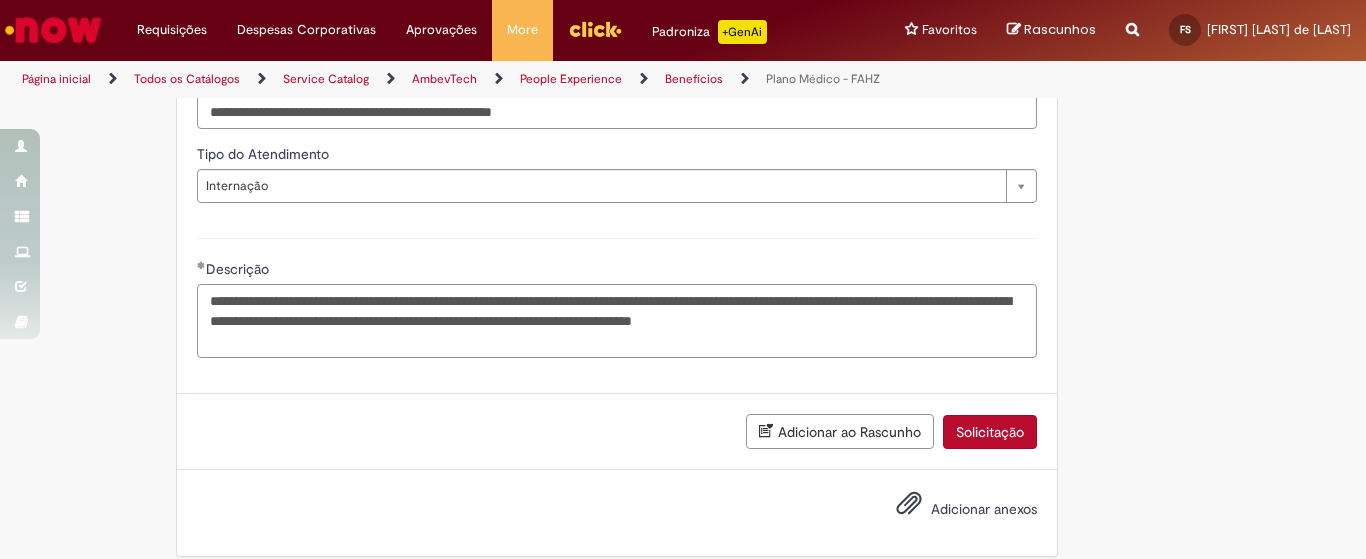click on "**********" at bounding box center [617, 321] 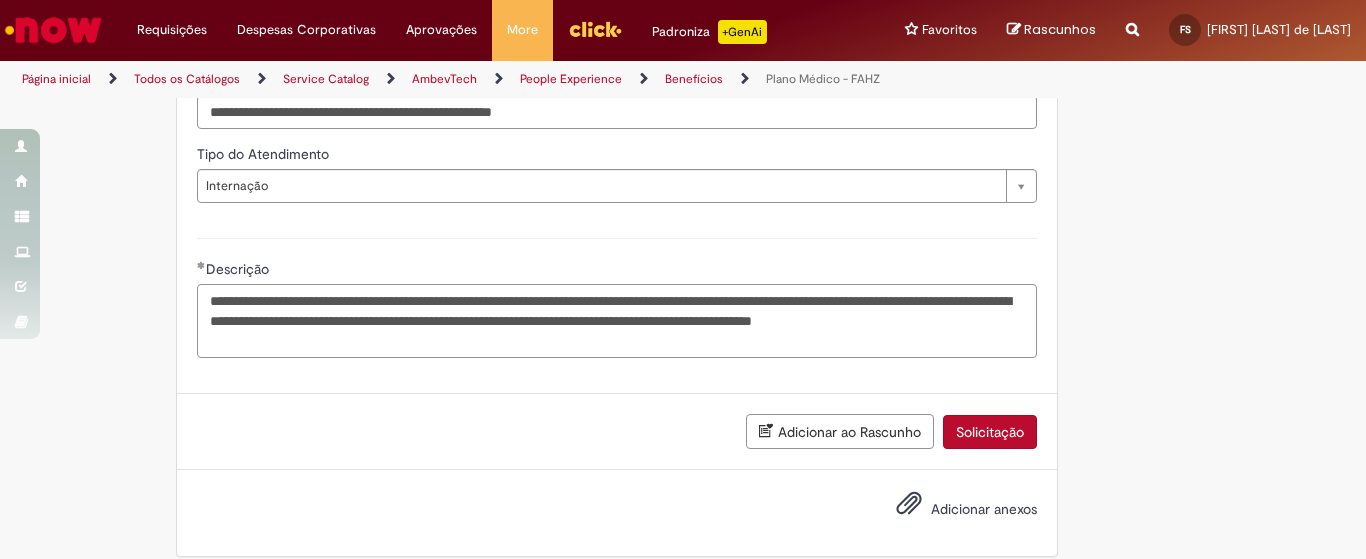 click on "**********" at bounding box center [617, 321] 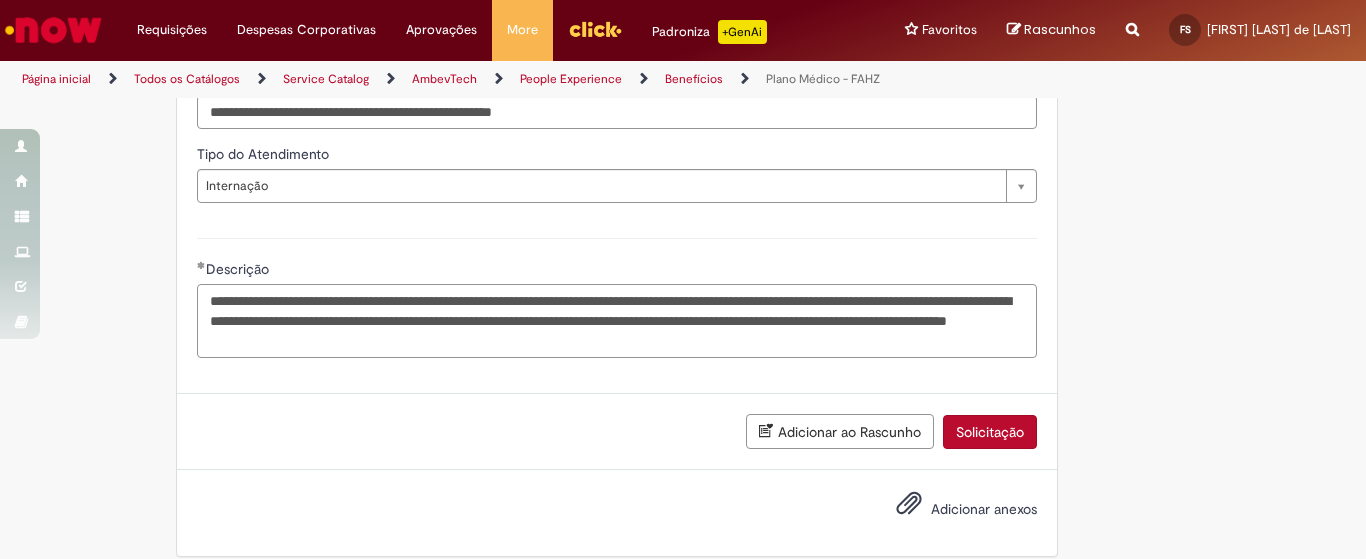 click on "**********" at bounding box center (617, 321) 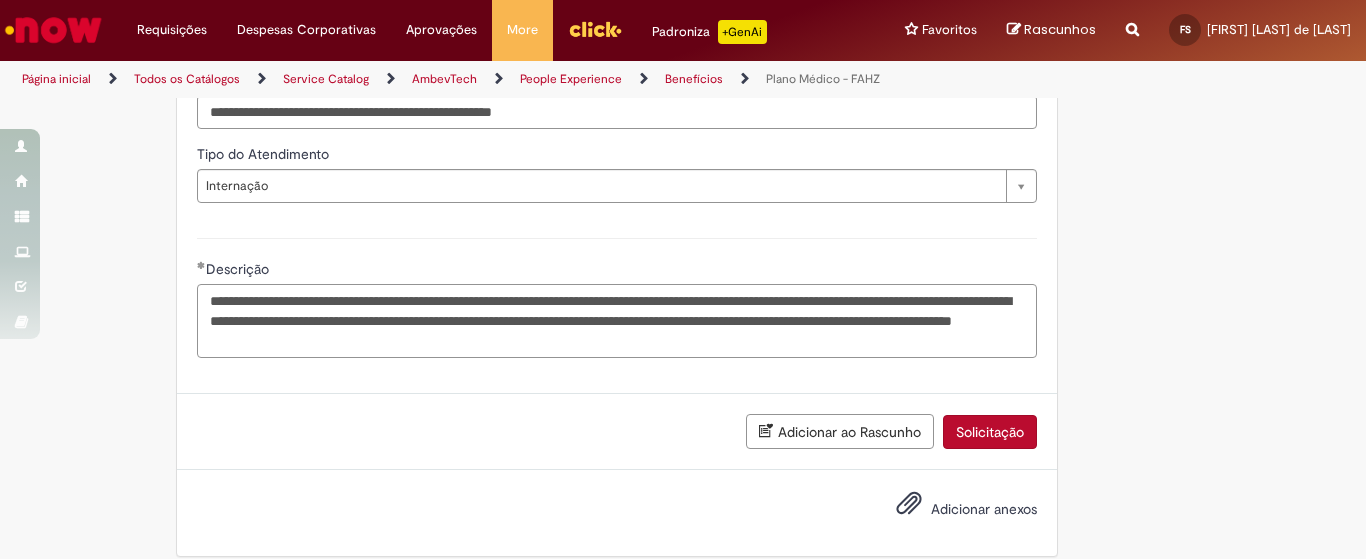 click on "**********" at bounding box center [617, 321] 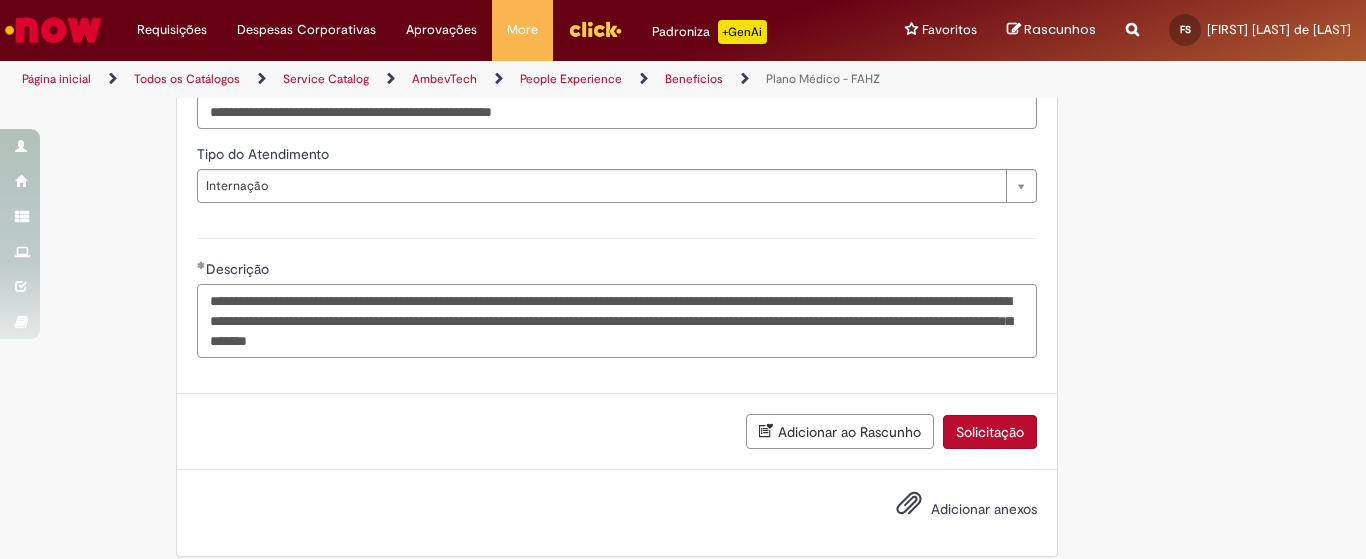 click on "**********" at bounding box center [617, 321] 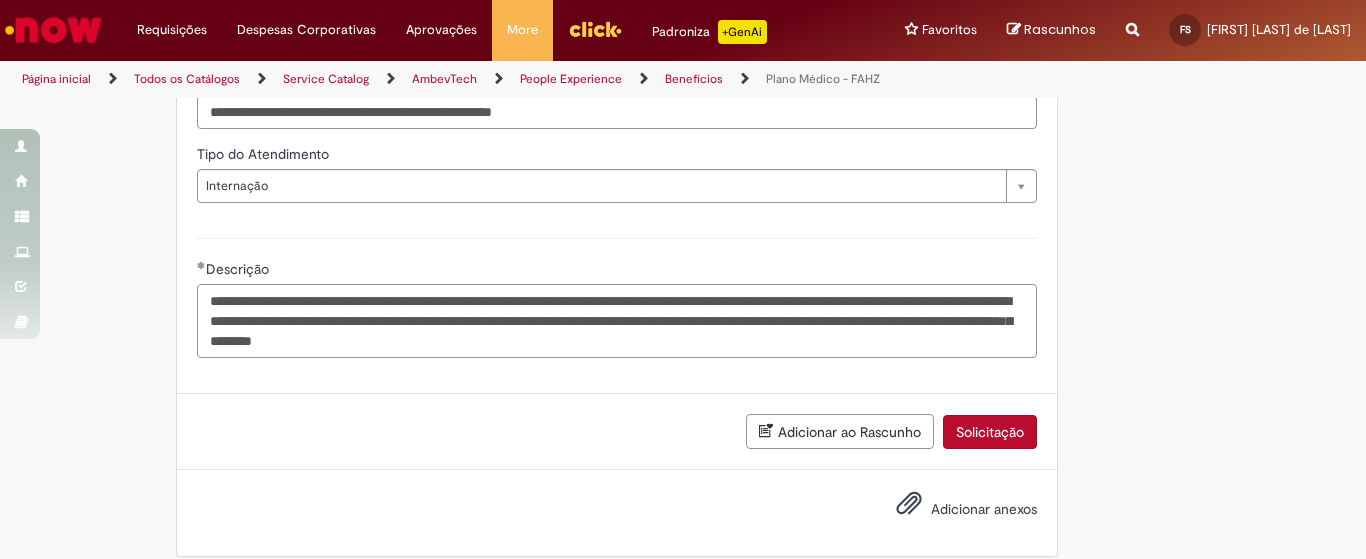 click on "**********" at bounding box center (617, 321) 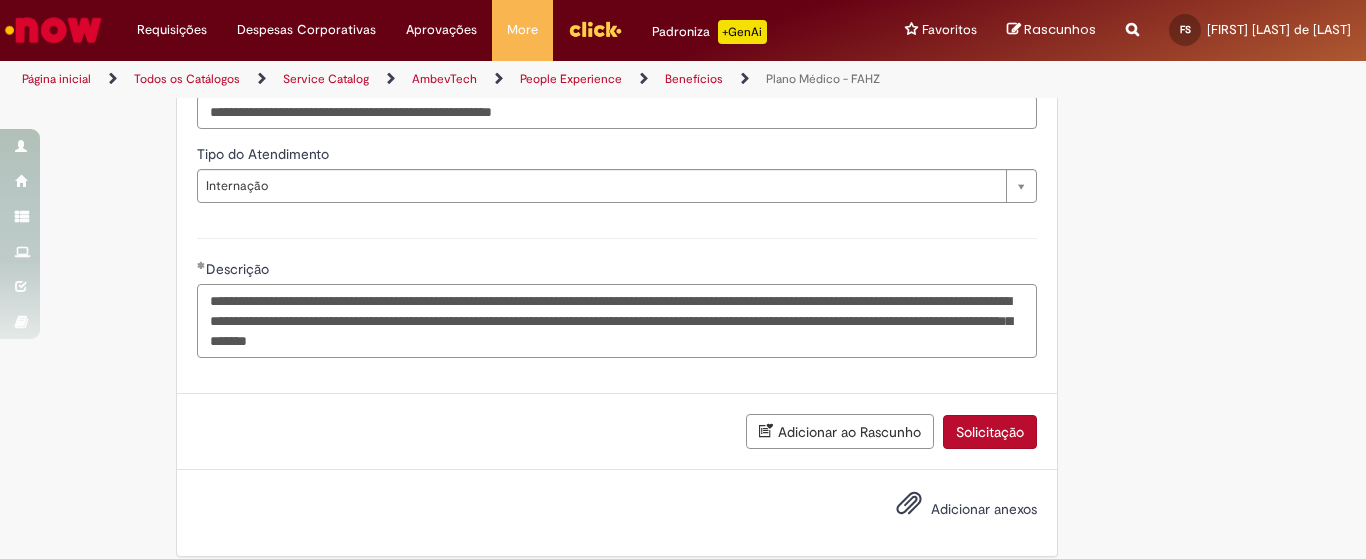 click on "**********" at bounding box center (617, 321) 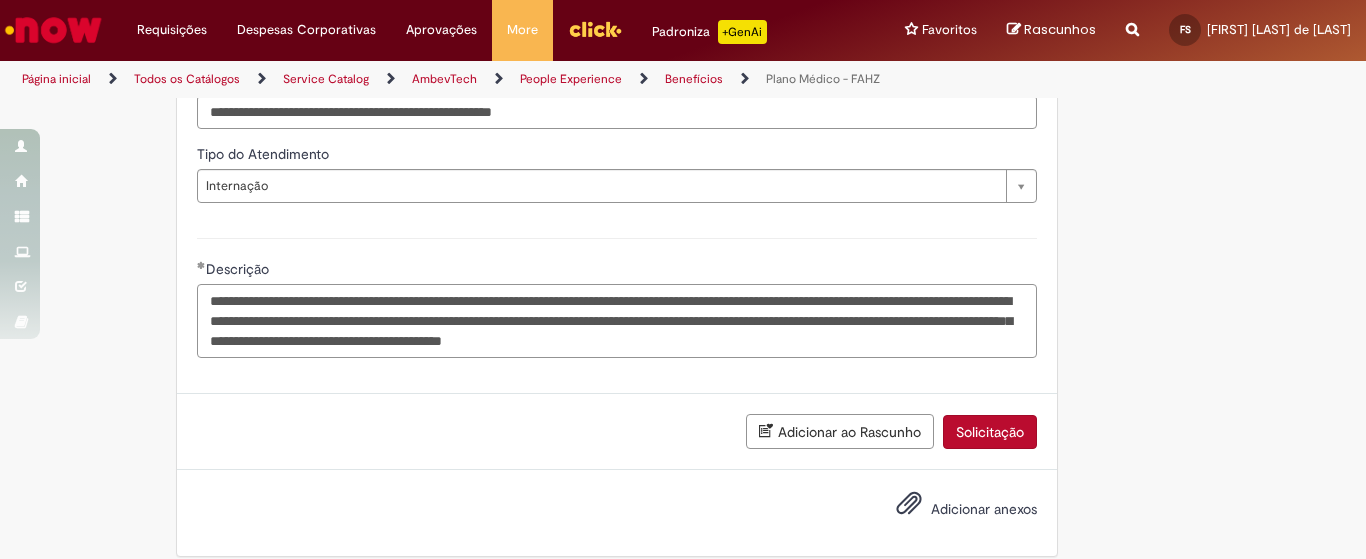 click on "**********" at bounding box center [617, 321] 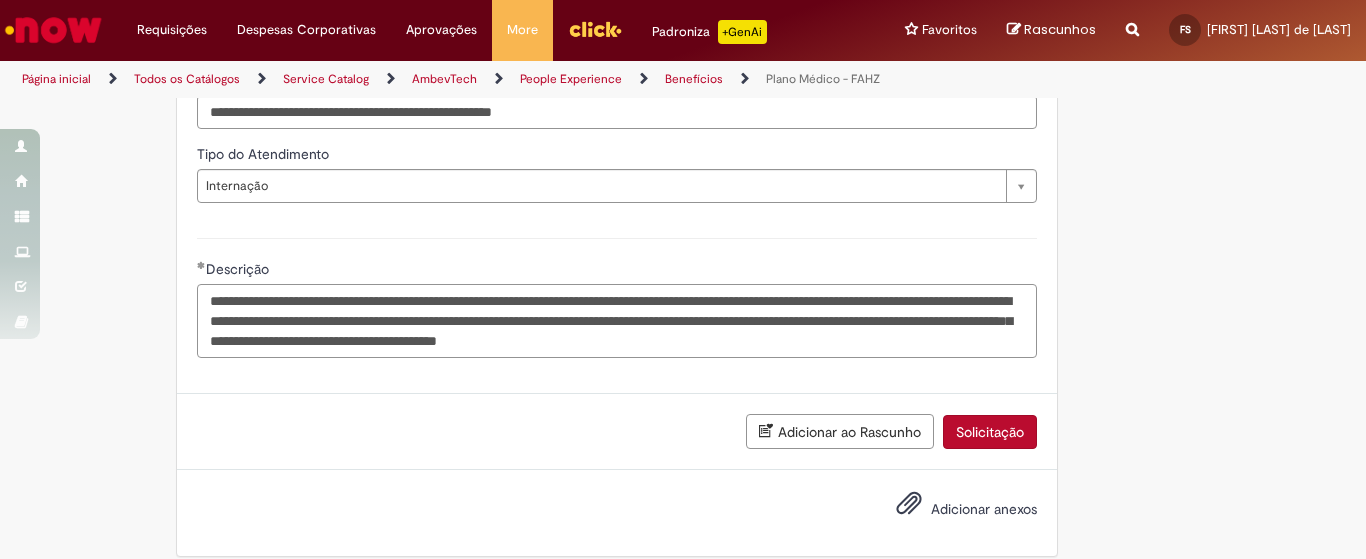 click on "**********" at bounding box center [617, 321] 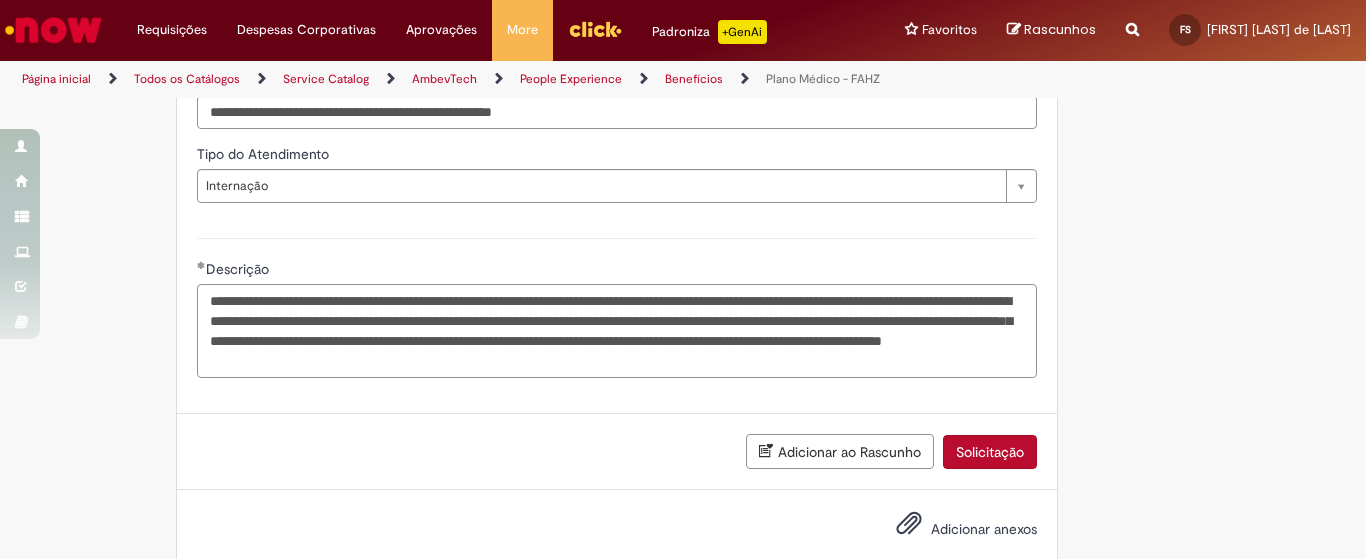 click on "**********" at bounding box center (617, 331) 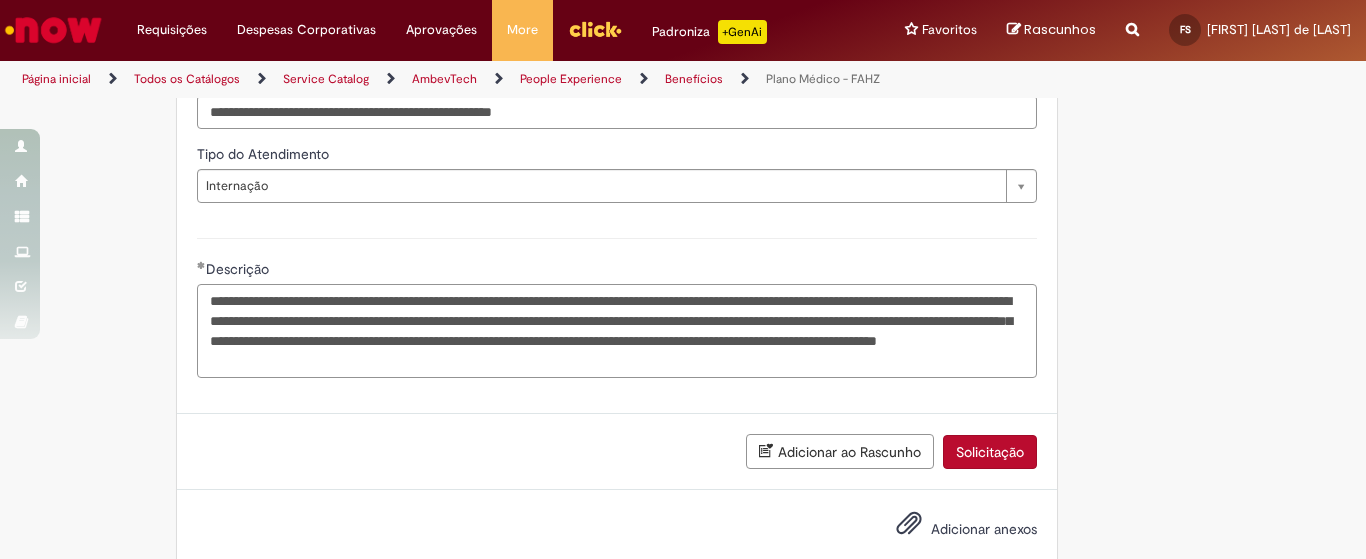 click on "**********" at bounding box center (617, 331) 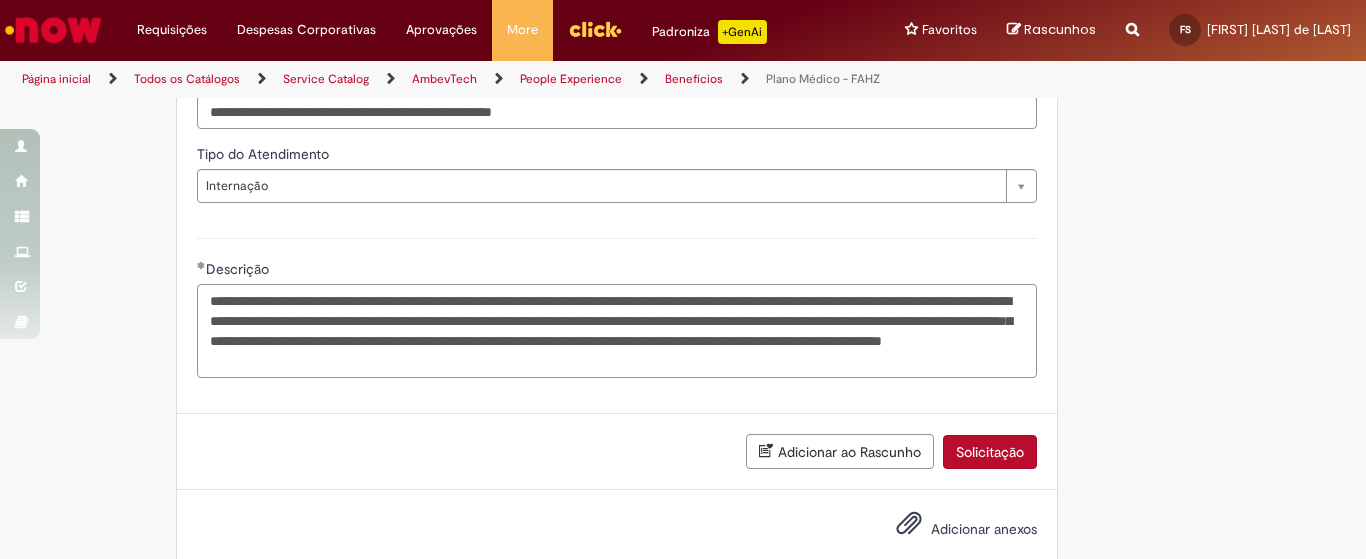 click on "**********" at bounding box center [617, 331] 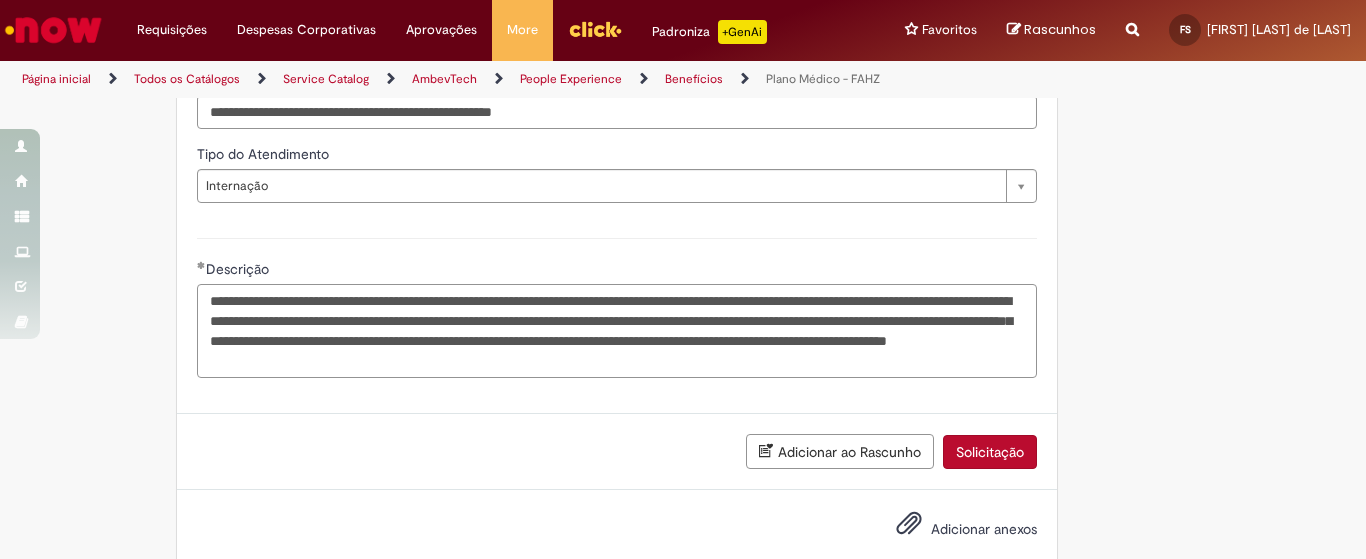 click on "**********" at bounding box center (617, 331) 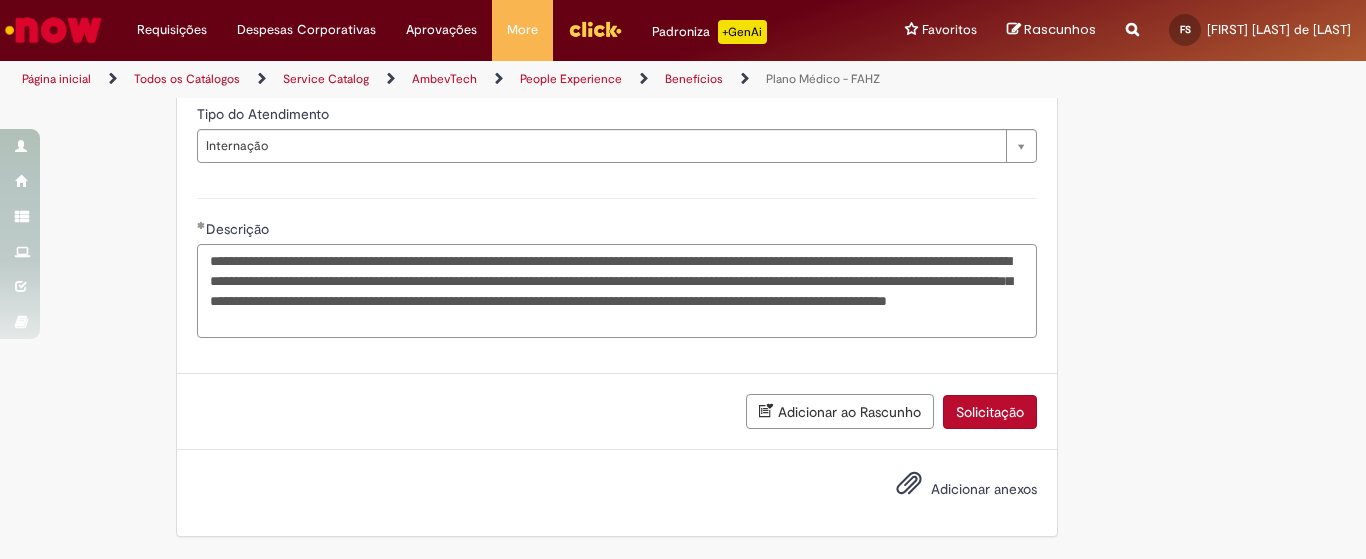 click on "**********" at bounding box center [617, 291] 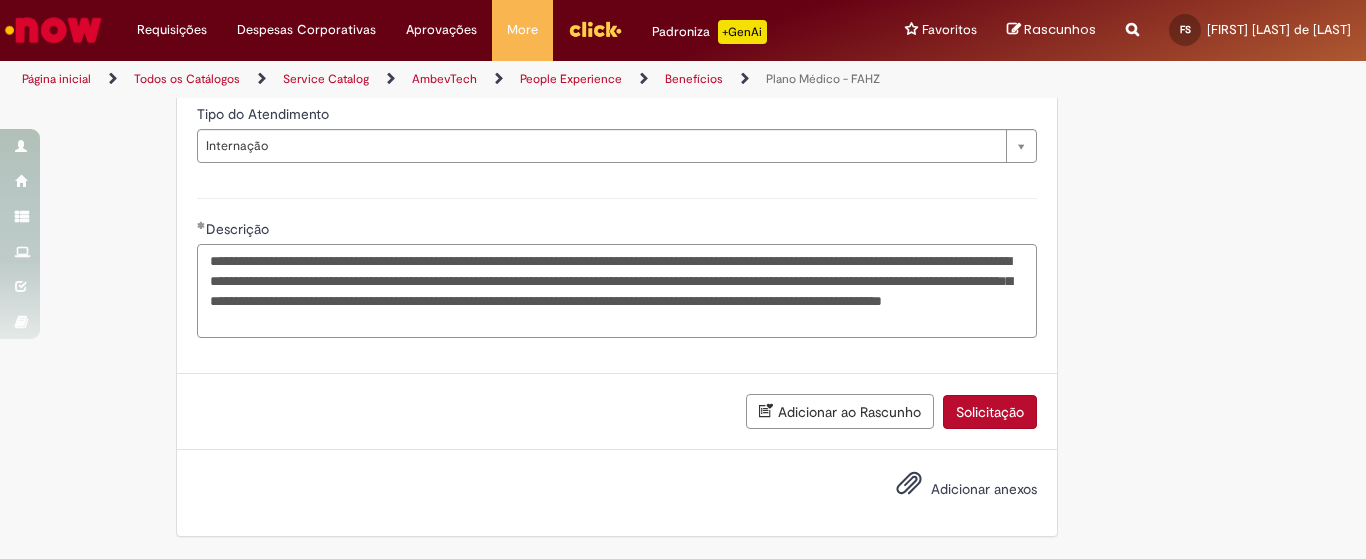 click on "**********" at bounding box center [617, 291] 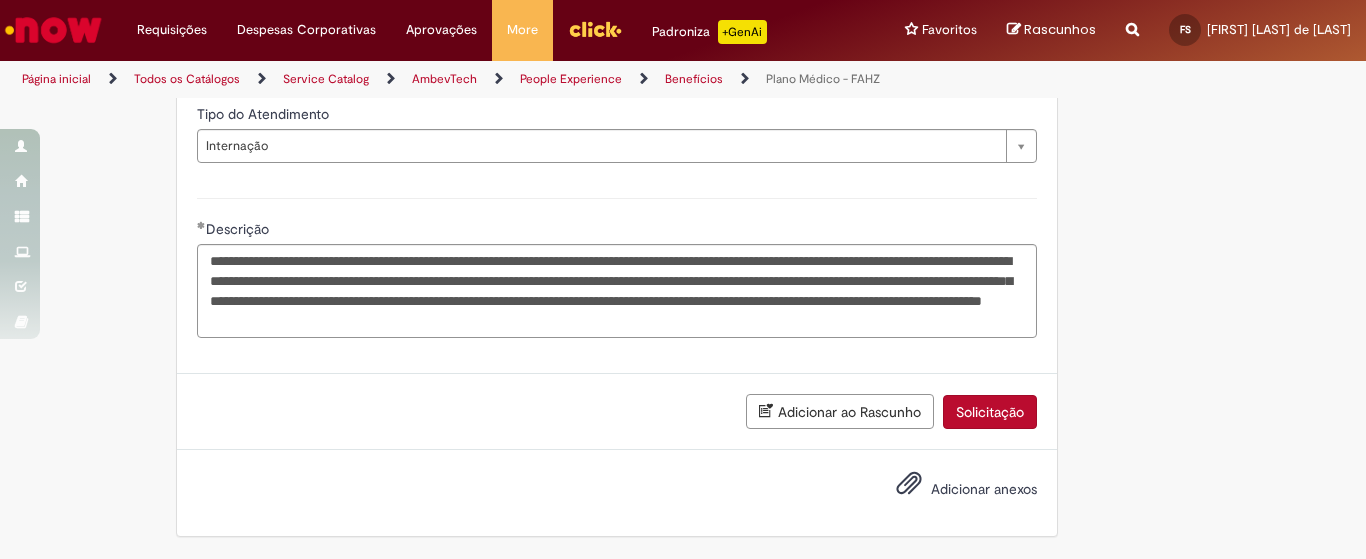 click on "Adicionar ao Rascunho" at bounding box center [840, 411] 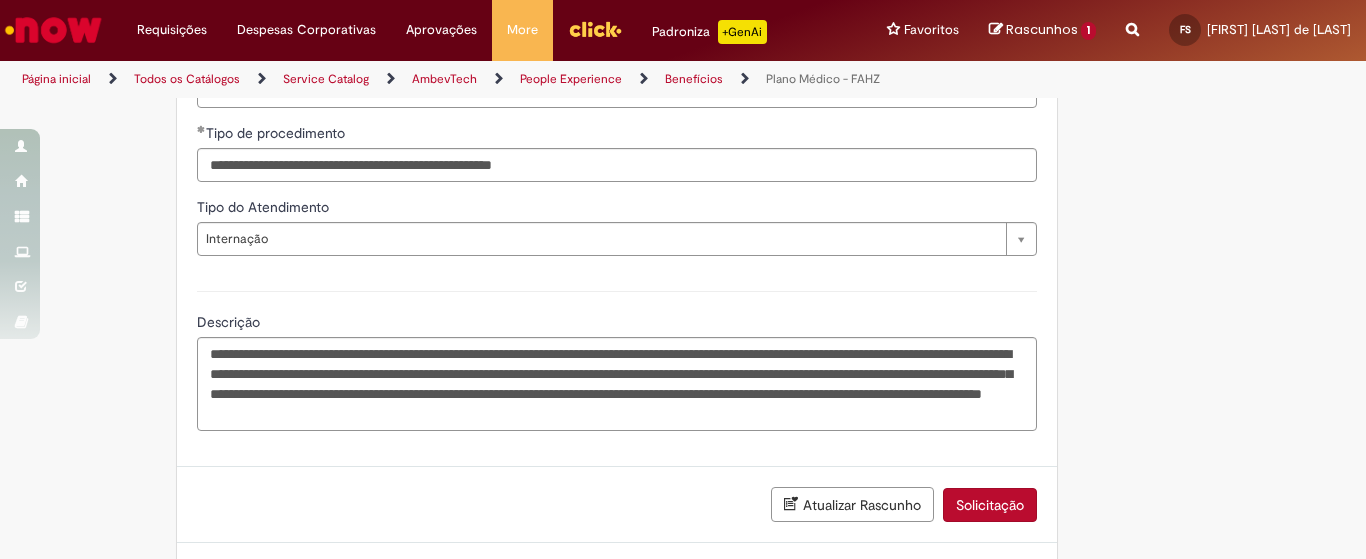 scroll, scrollTop: 1843, scrollLeft: 0, axis: vertical 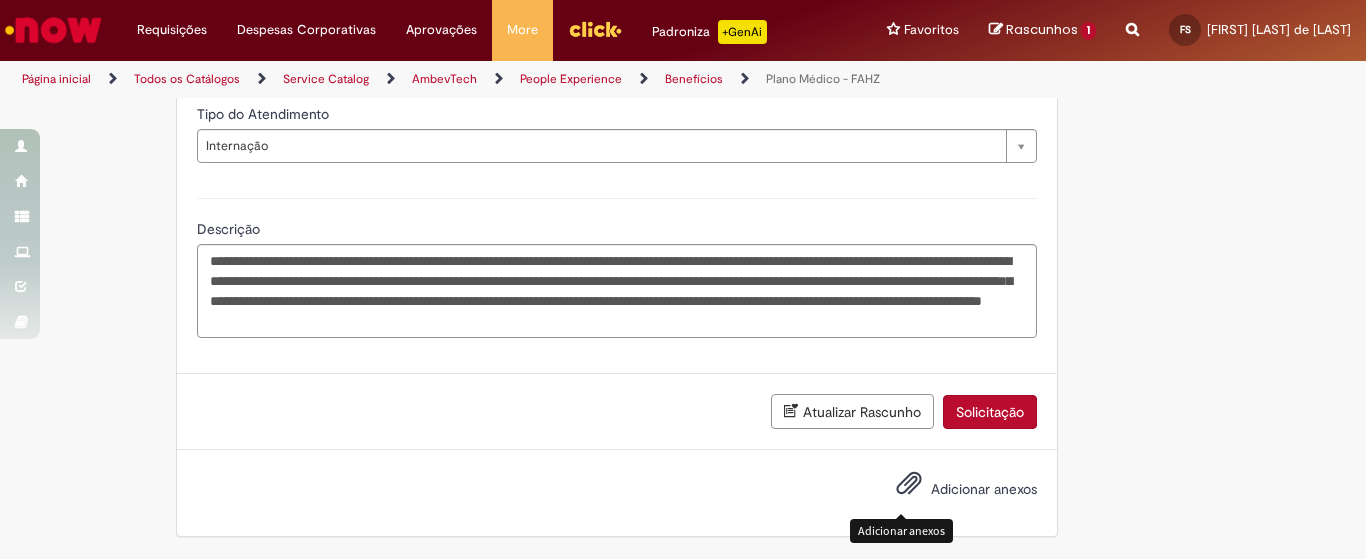 click at bounding box center [909, 484] 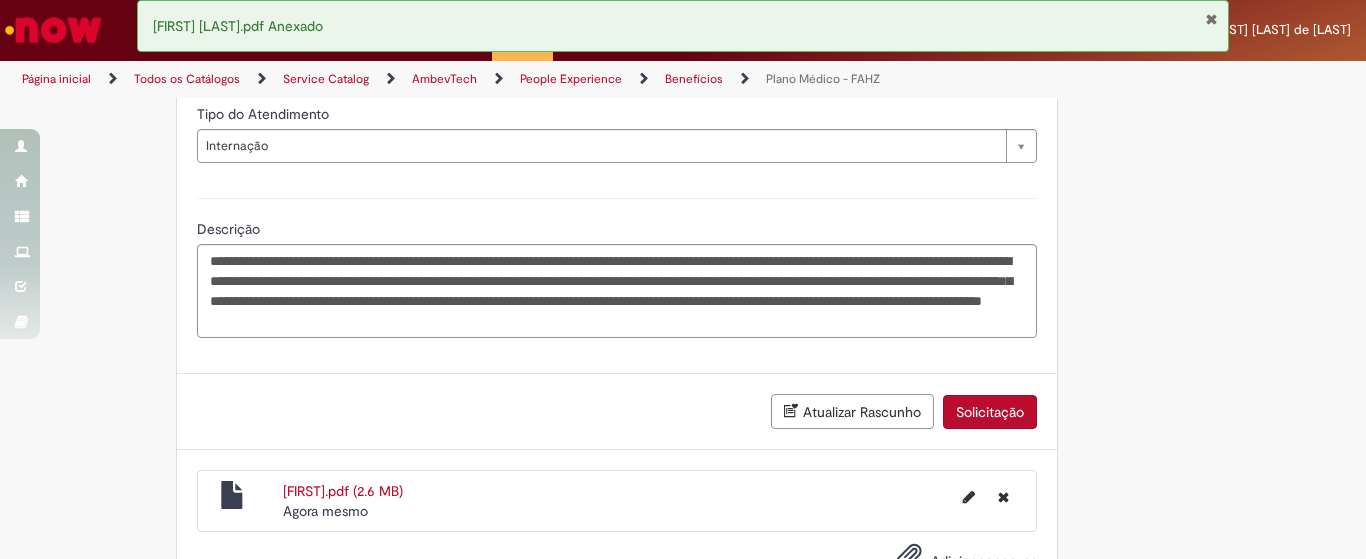 scroll, scrollTop: 1915, scrollLeft: 0, axis: vertical 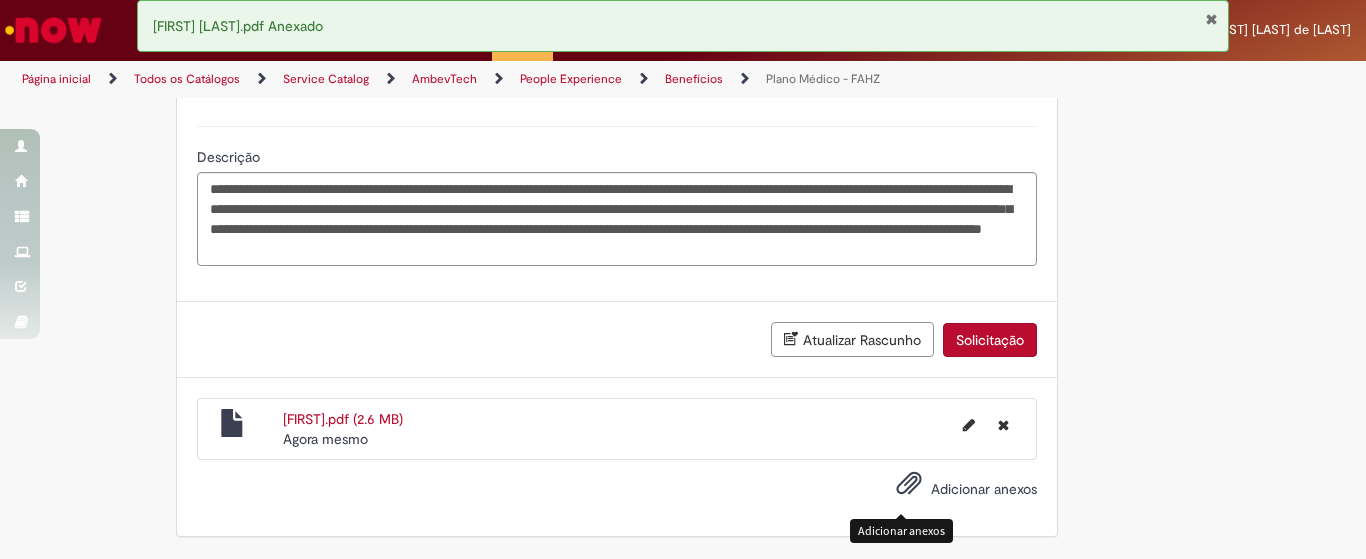 click at bounding box center (909, 484) 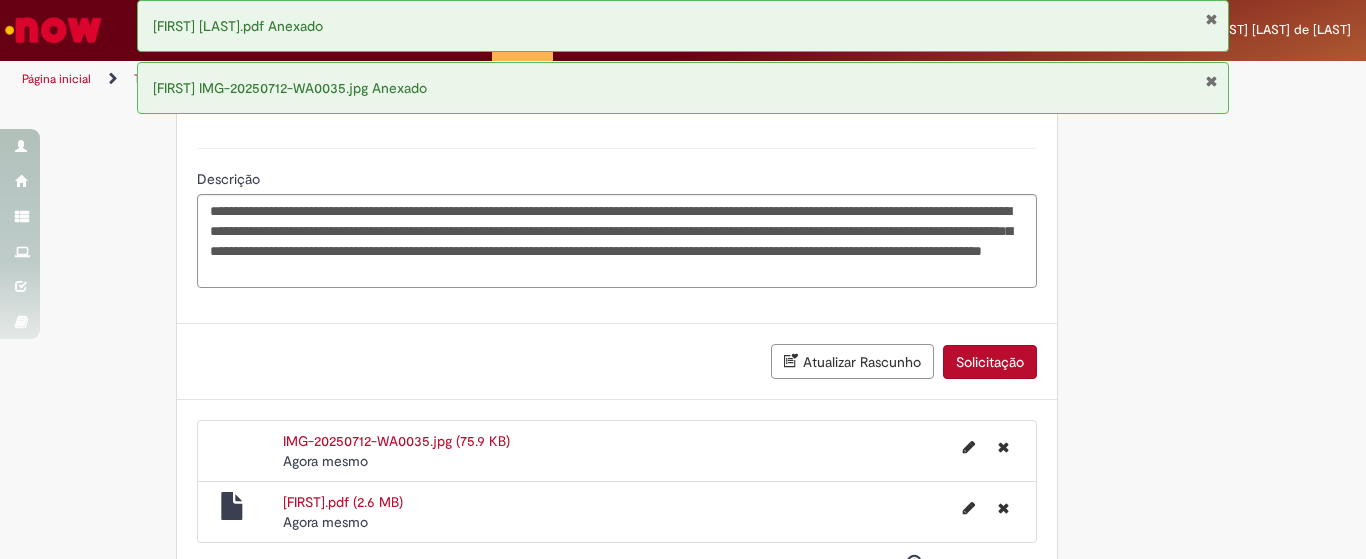 scroll, scrollTop: 1976, scrollLeft: 0, axis: vertical 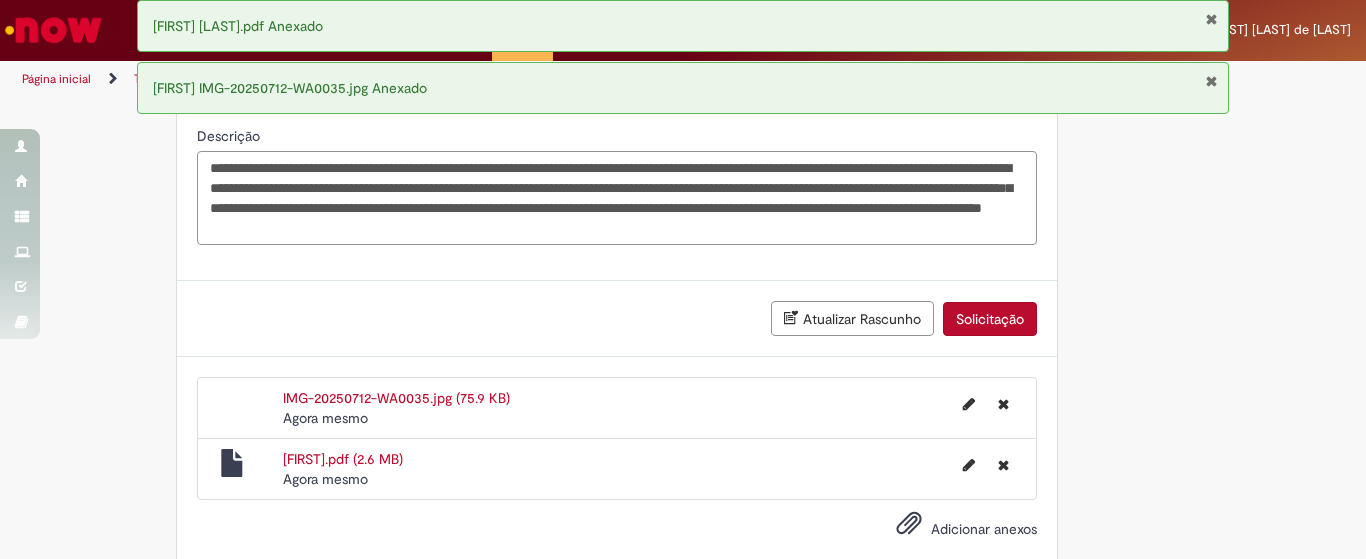 click on "**********" at bounding box center (617, 198) 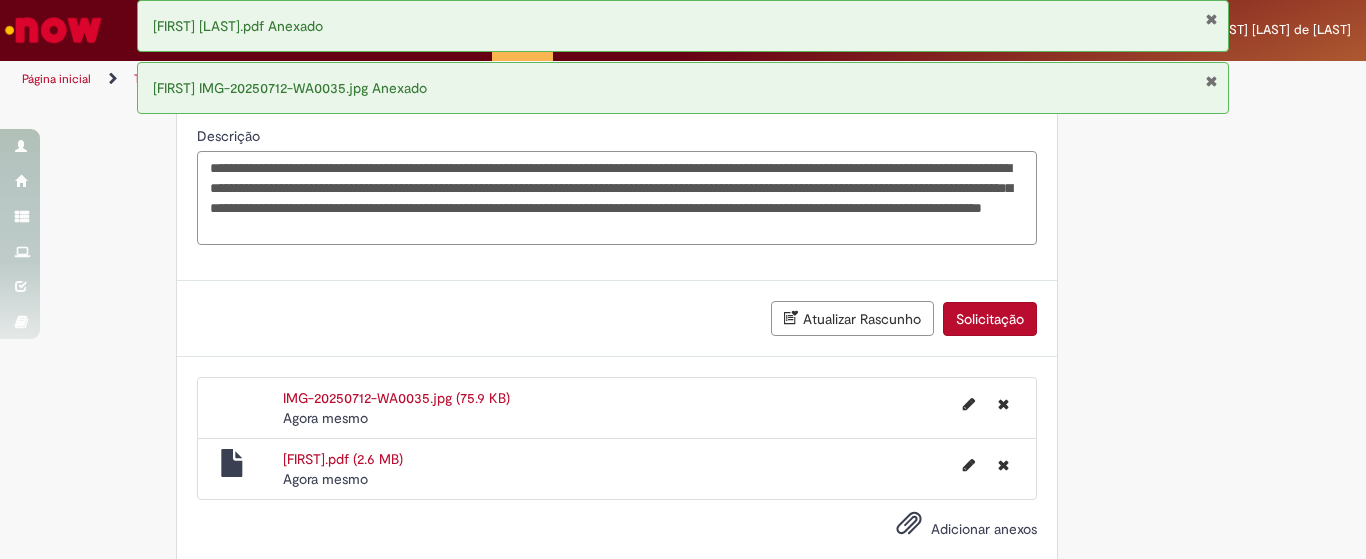 click on "**********" at bounding box center [617, 198] 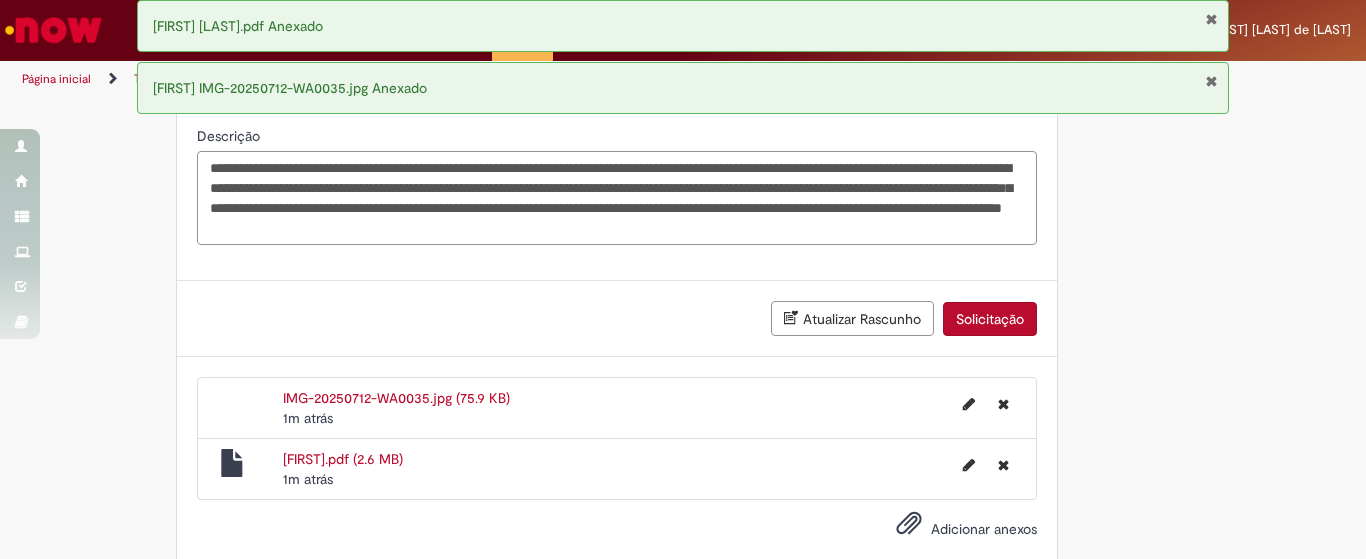 click on "**********" at bounding box center (617, 198) 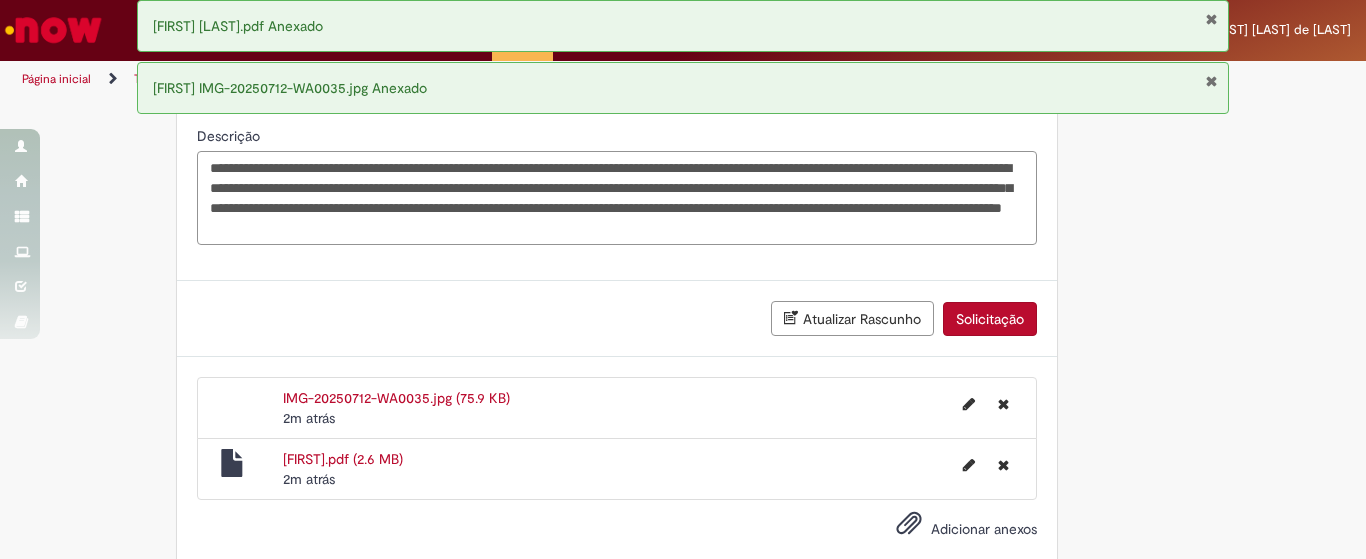 click on "**********" at bounding box center [617, 198] 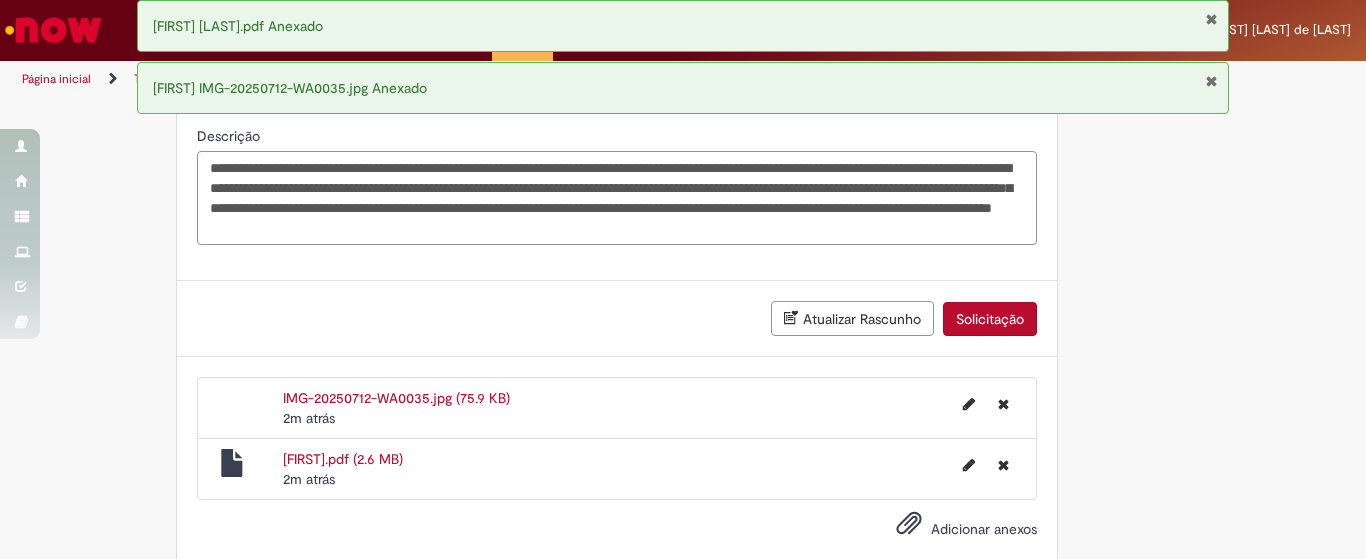 click on "**********" at bounding box center (617, 198) 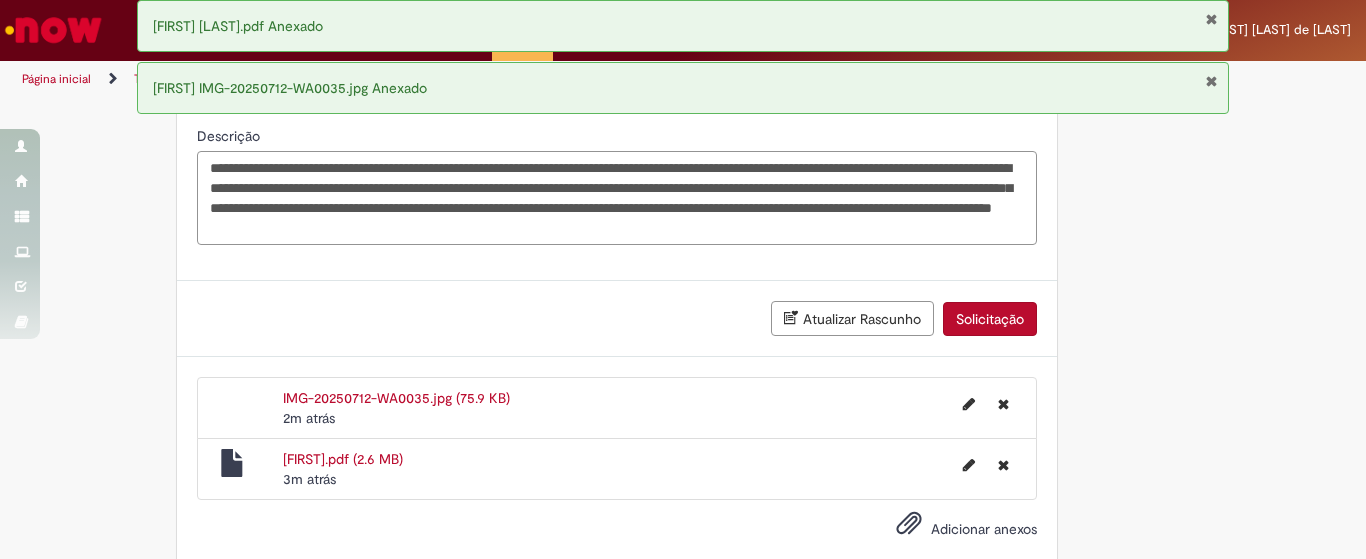 click on "**********" at bounding box center [617, 198] 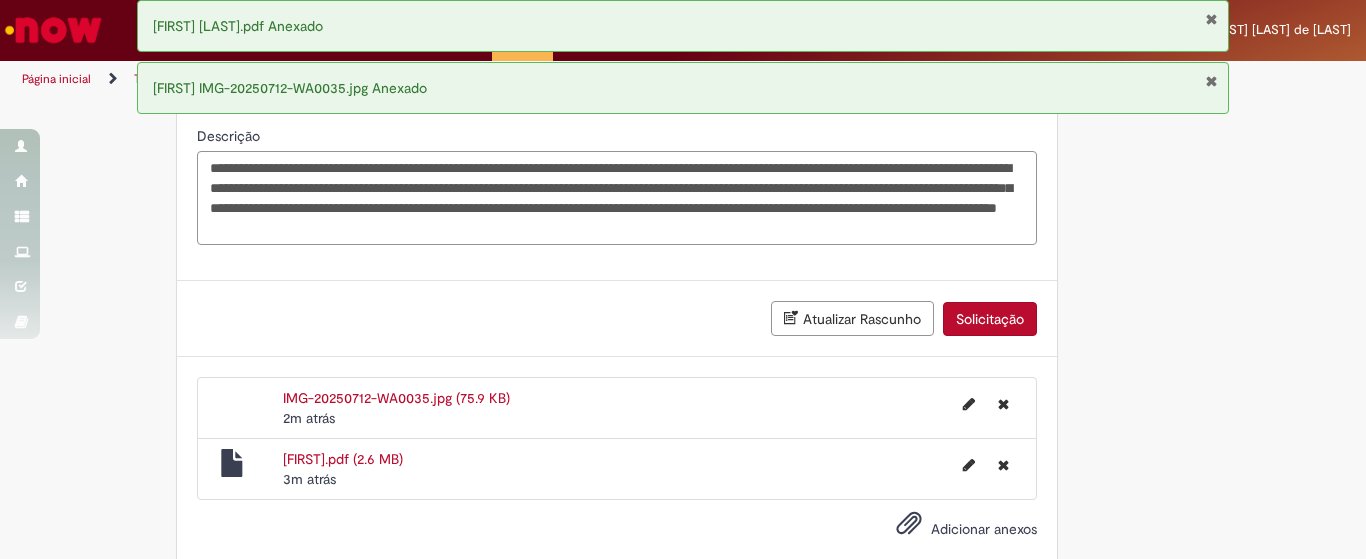 click on "**********" at bounding box center [617, 198] 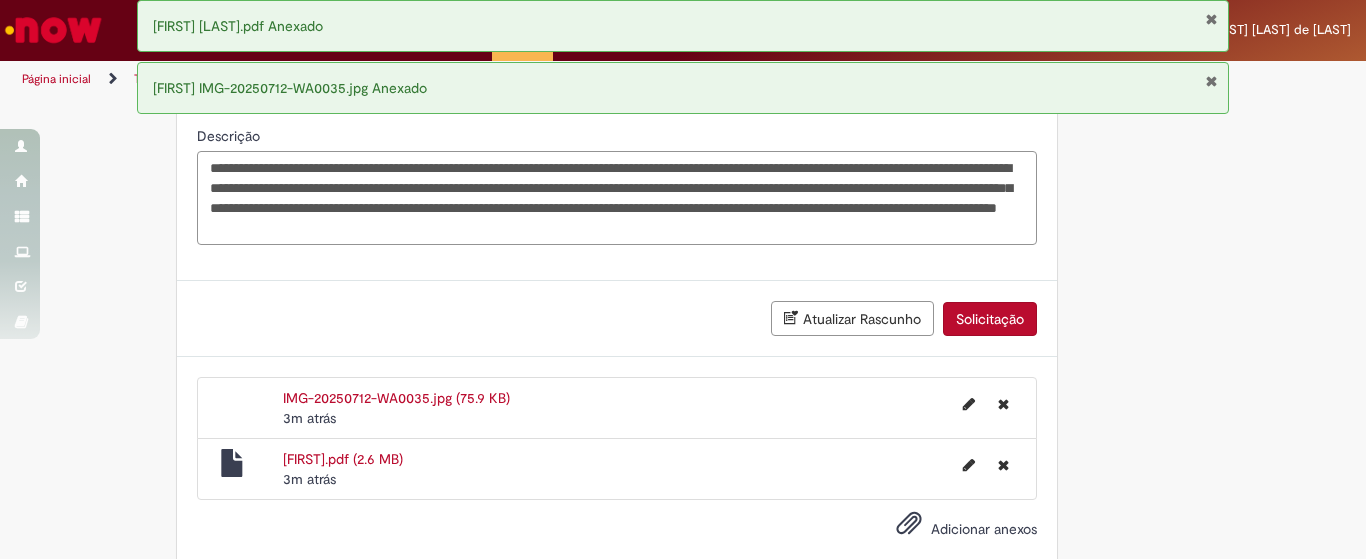 click on "**********" at bounding box center [617, 198] 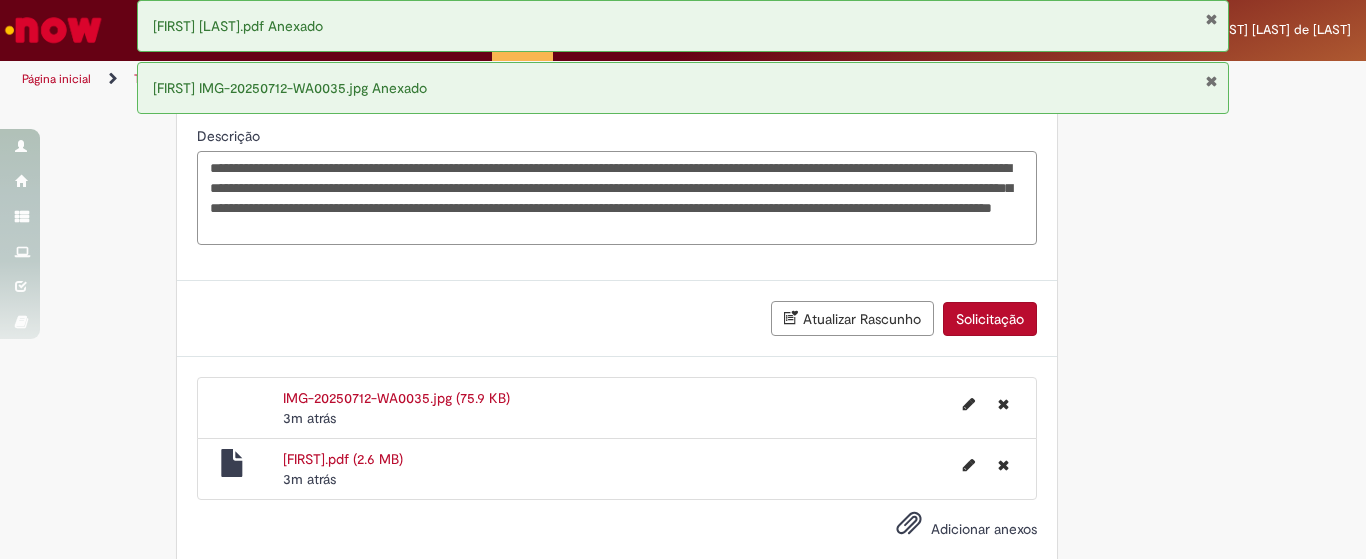 click on "**********" at bounding box center [617, 198] 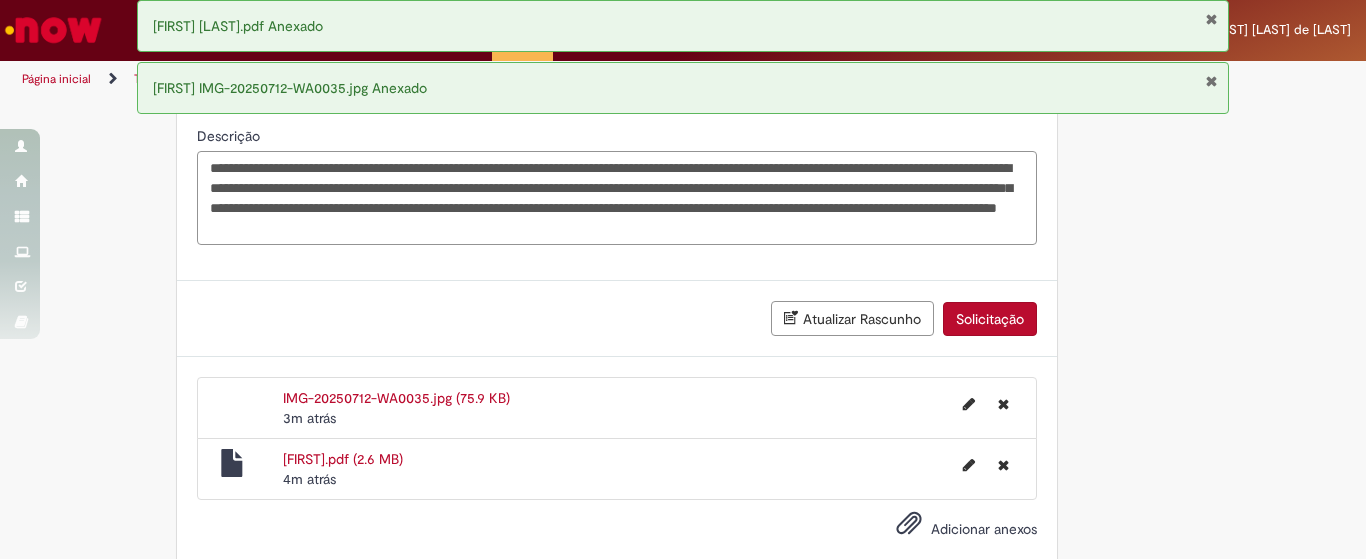 click on "**********" at bounding box center (617, 198) 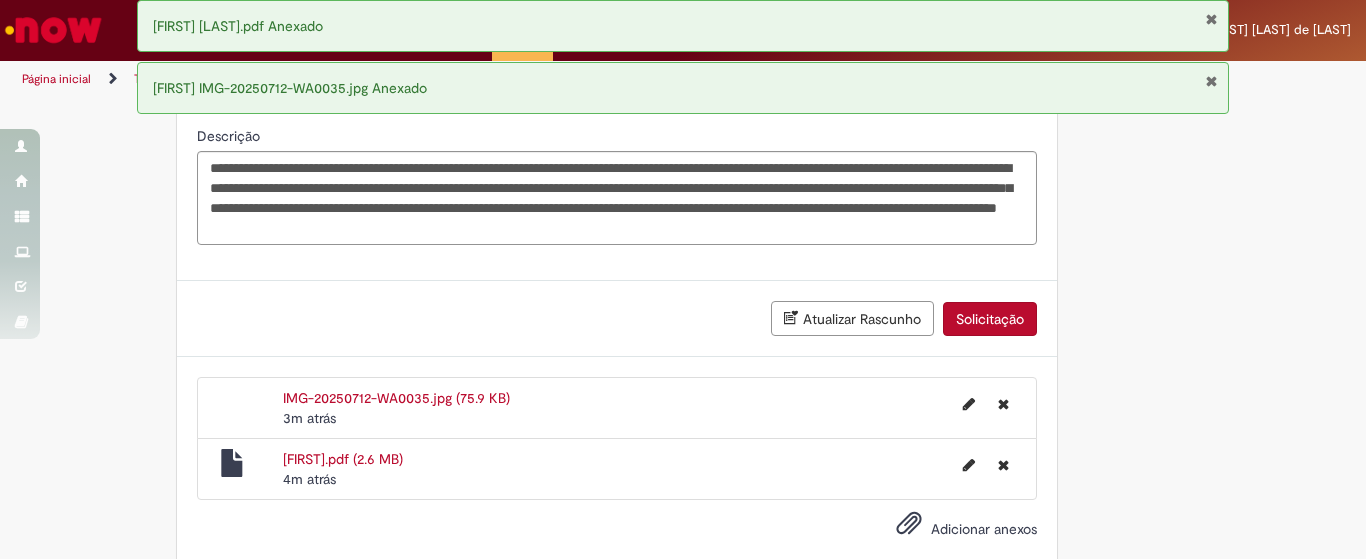 drag, startPoint x: 631, startPoint y: 187, endPoint x: 1111, endPoint y: 248, distance: 483.8605 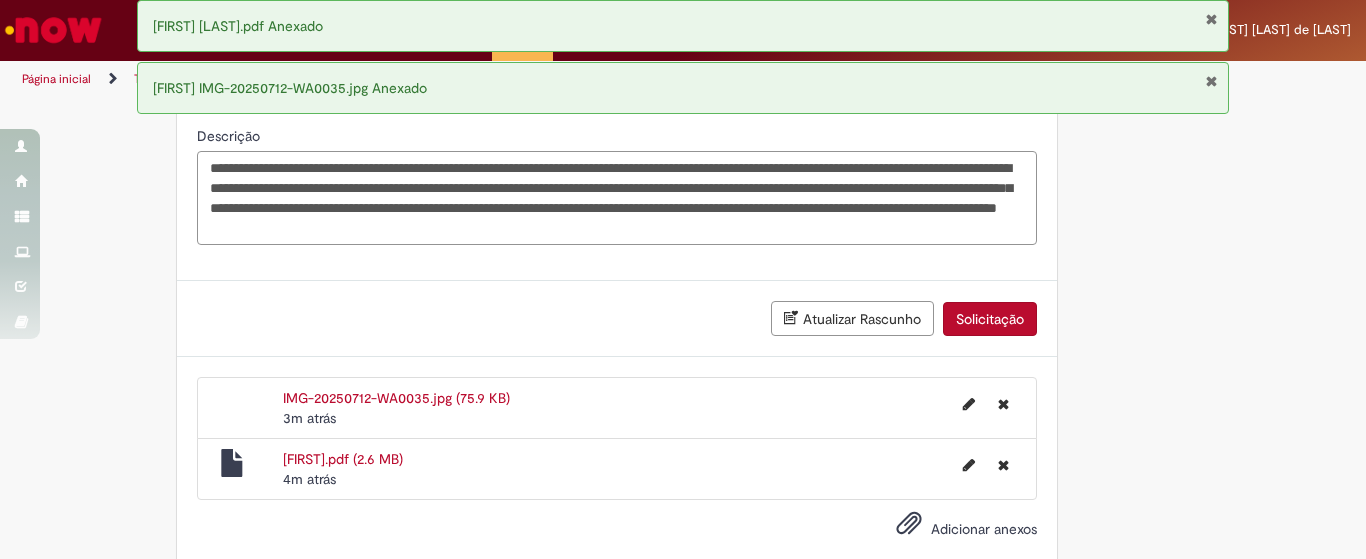 drag, startPoint x: 618, startPoint y: 191, endPoint x: 650, endPoint y: 194, distance: 32.140316 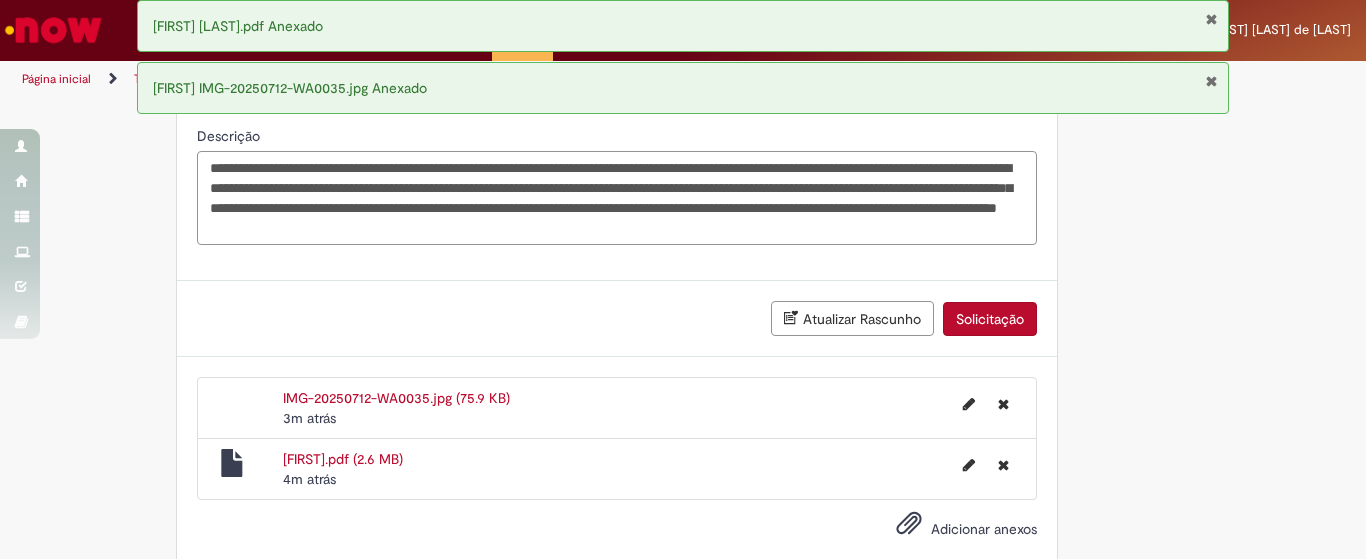click on "**********" at bounding box center (617, 198) 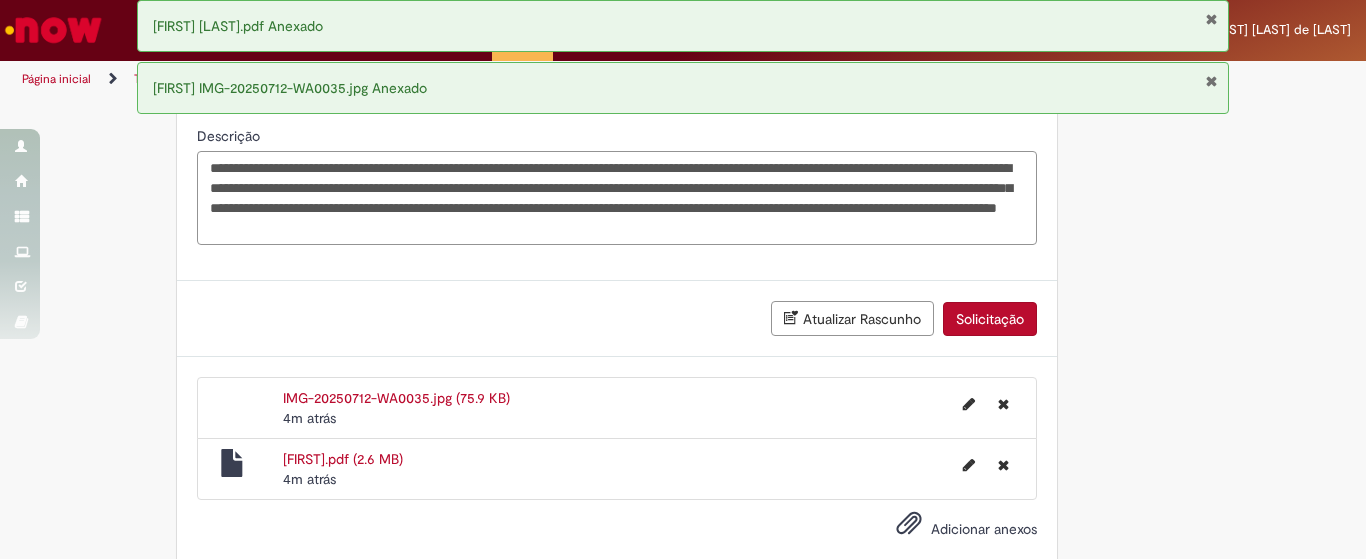 click on "**********" at bounding box center [617, 198] 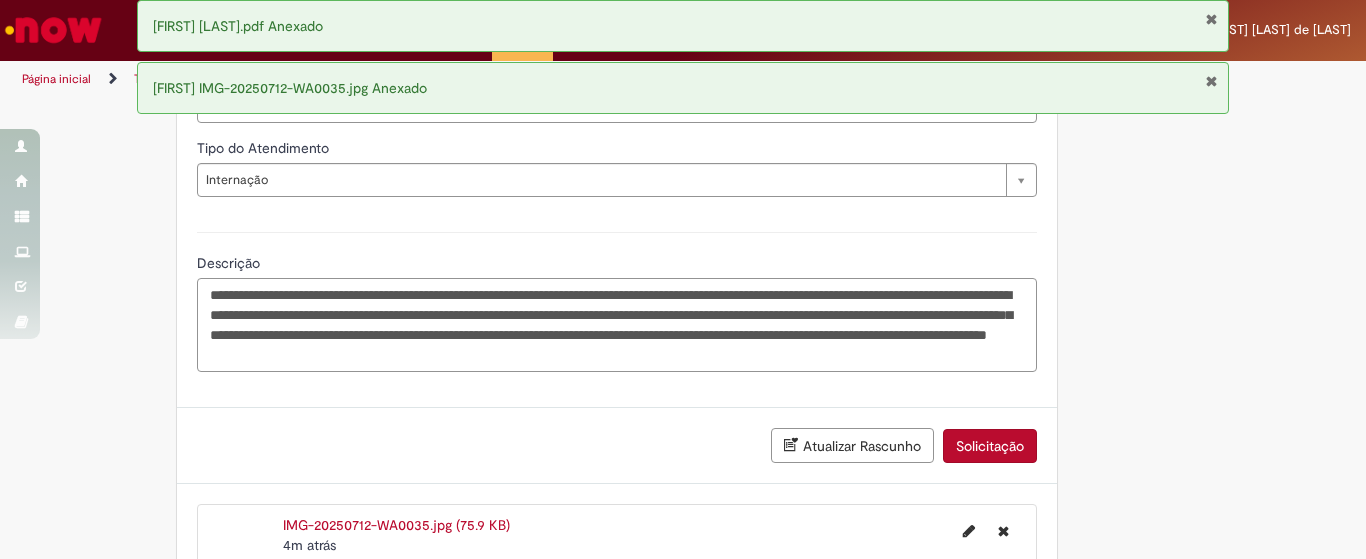 scroll, scrollTop: 1976, scrollLeft: 0, axis: vertical 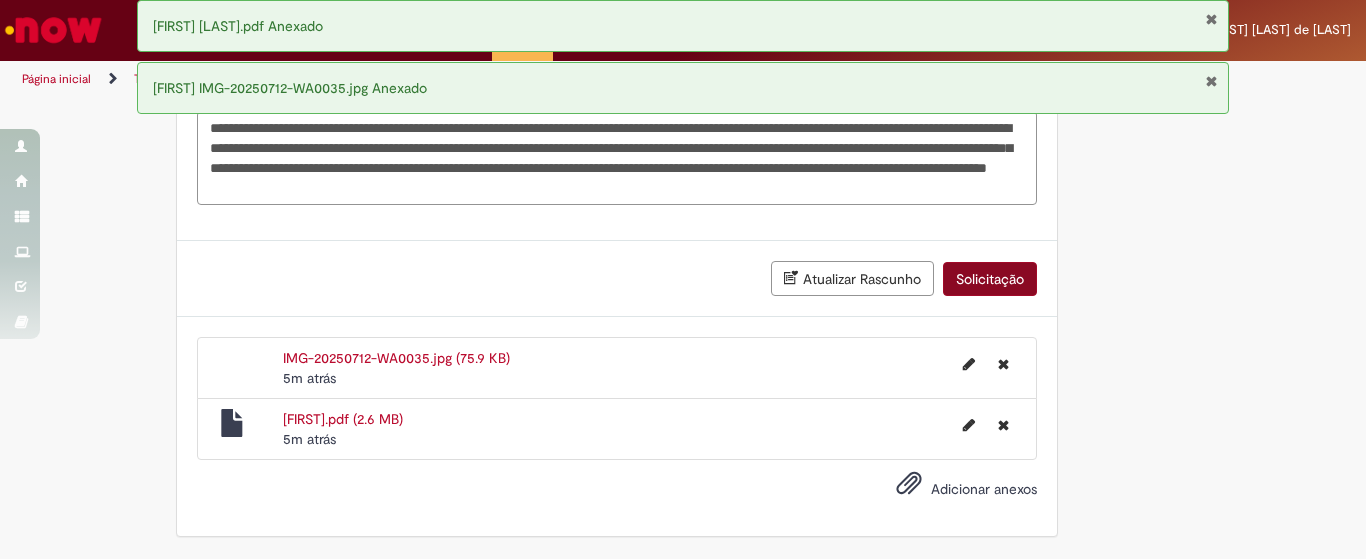 type on "**********" 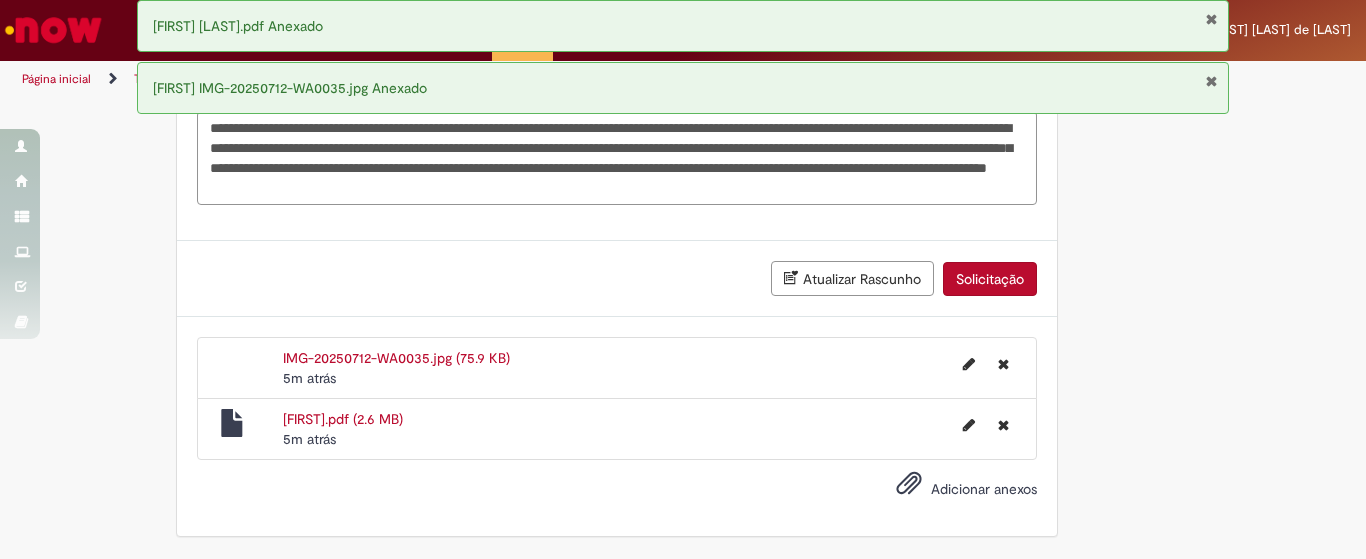 click on "Solicitação" at bounding box center (990, 279) 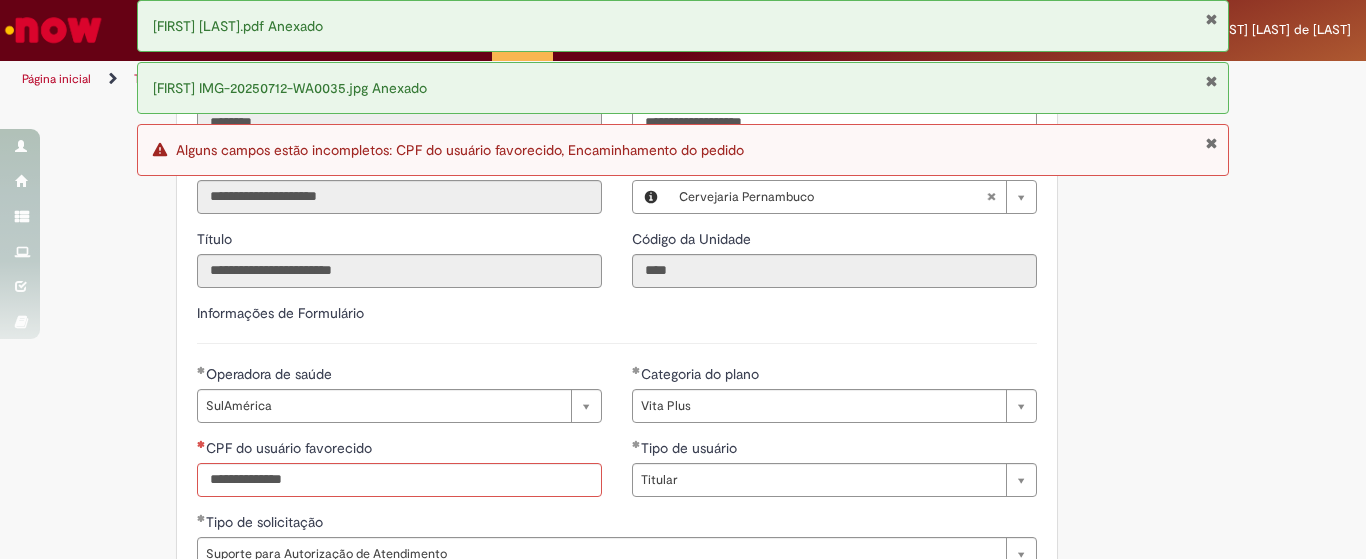scroll, scrollTop: 1181, scrollLeft: 0, axis: vertical 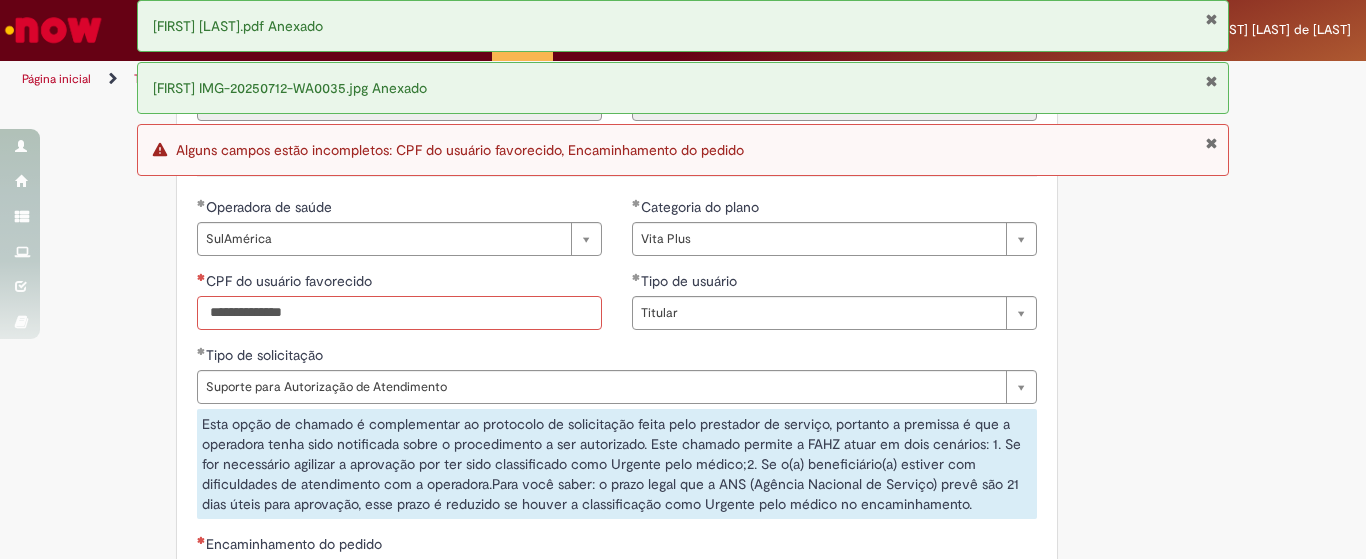 click on "CPF do usuário favorecido" at bounding box center [399, 313] 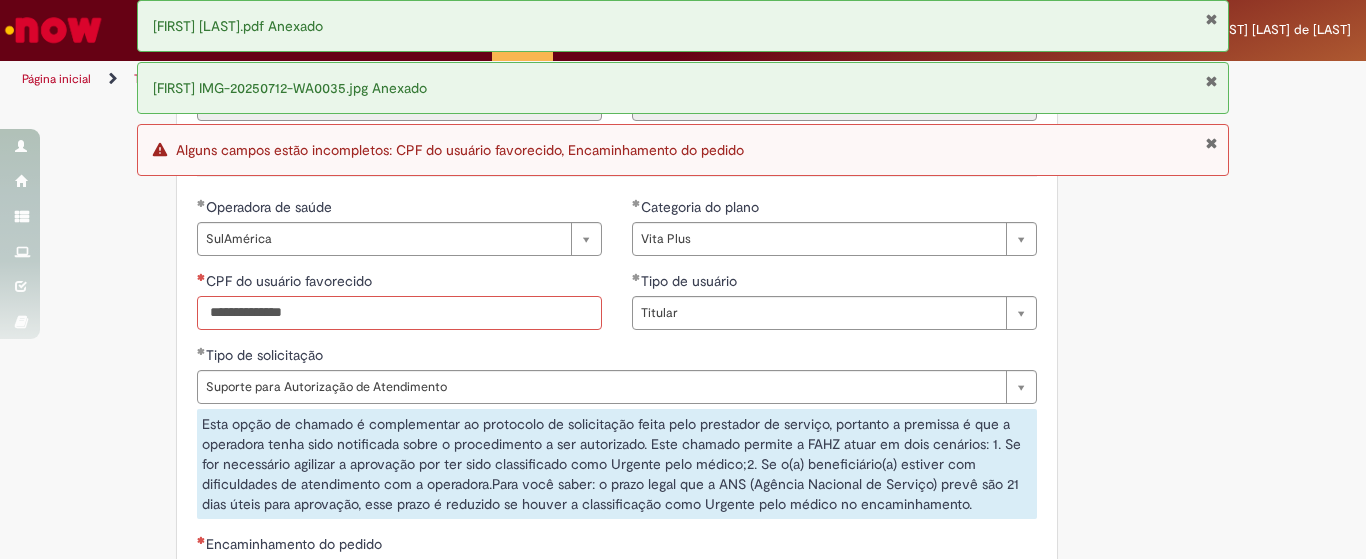 click on "CPF do usuário favorecido" at bounding box center [399, 313] 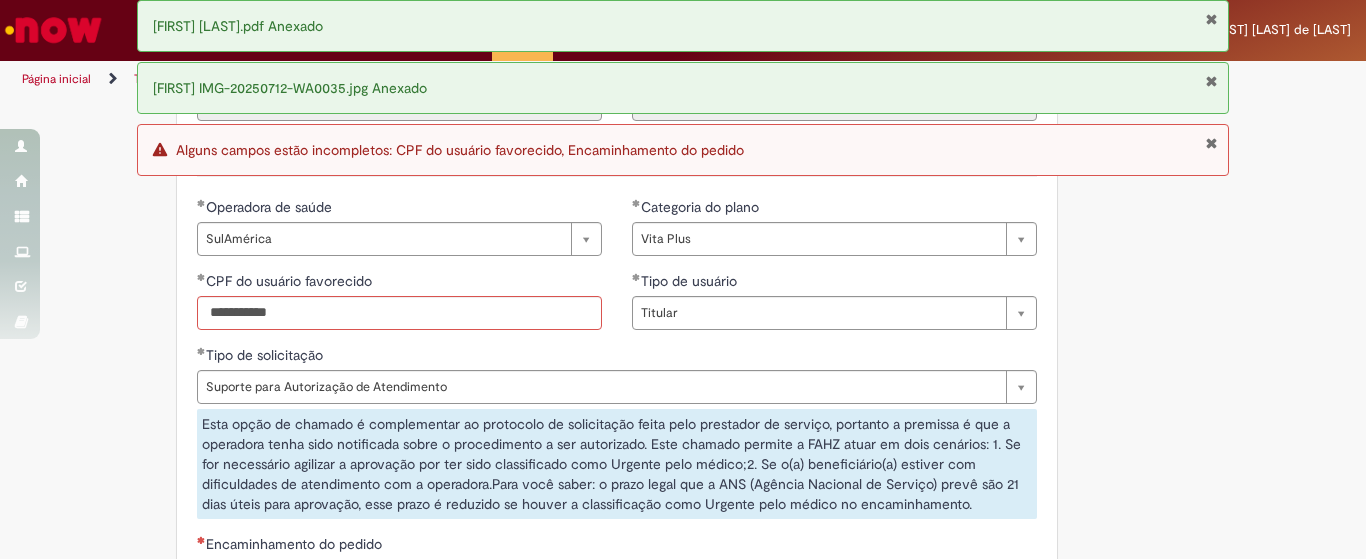 type on "**********" 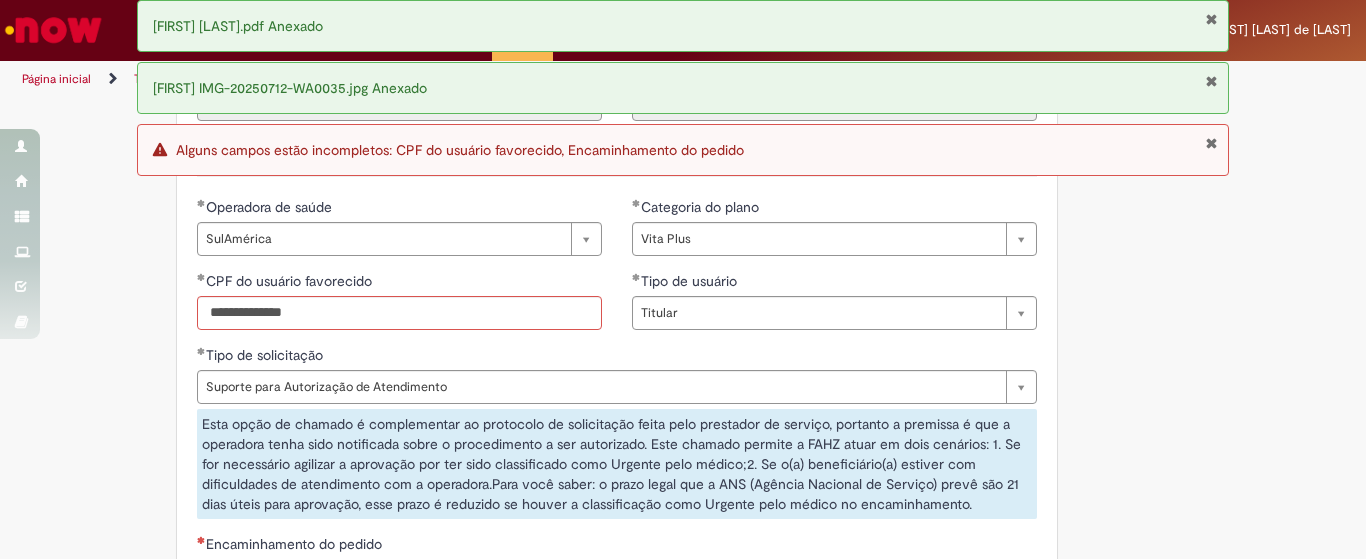 click on "O item foi adicionado à sua Lista de Rascunhos. Exibir Lista de Rascunhos Adicionar a Favoritos Plano Médico - FAHZ Este chamado é destinado à todos os beneficiários ativos no plano médico (Sulamérica ou Unimed) que queiram algum tipo de esclarecimento ou tenham dúvidas. Antes de abrir o chamado, dá uma conferida no padrão, bem como já tenha consultado o aplicativo ou site da sua prestadora afim de obter maiores informações. Se você, já consultou, verifique o melhor tipo de solicitação do chamado, ele é fundamental para que seja tratado no tempo adequado: 1. Suporte para Autorização de Atendimento: quando houver a necessidade de solicitar prioridade na autorização de procedimentos de consulta/ exames e cirurgias. IMPORTANTE: o fluxo via prestador de serviço e operadora médica deve ser mantido. 2. 3. 4. Rede referenciada:" at bounding box center (683, 136) 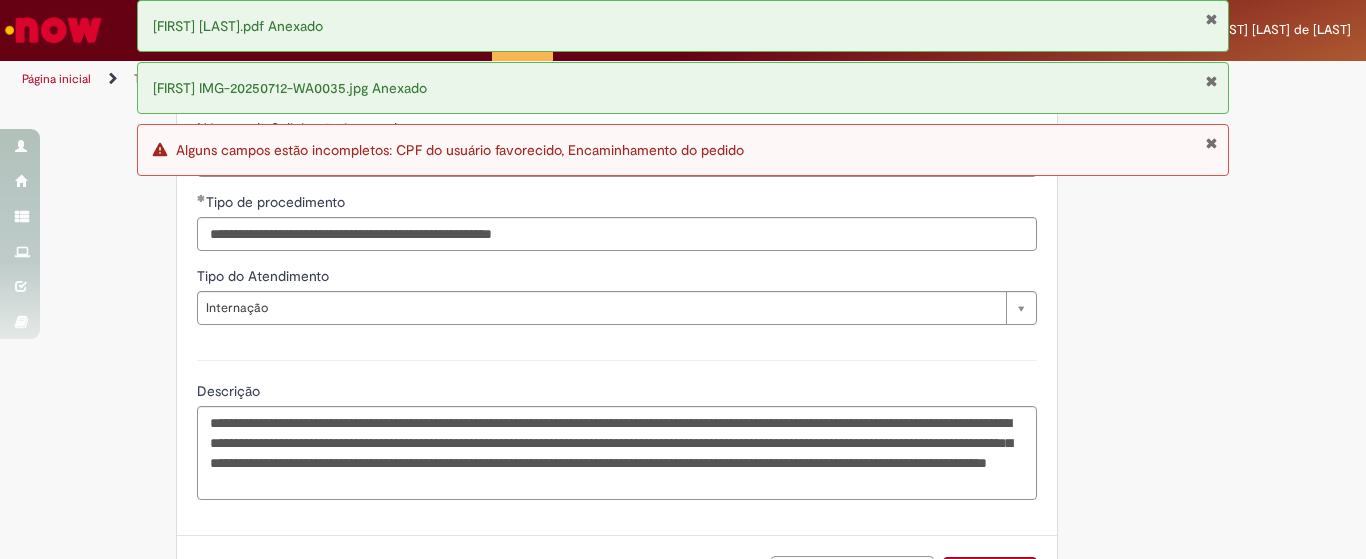 scroll, scrollTop: 1931, scrollLeft: 0, axis: vertical 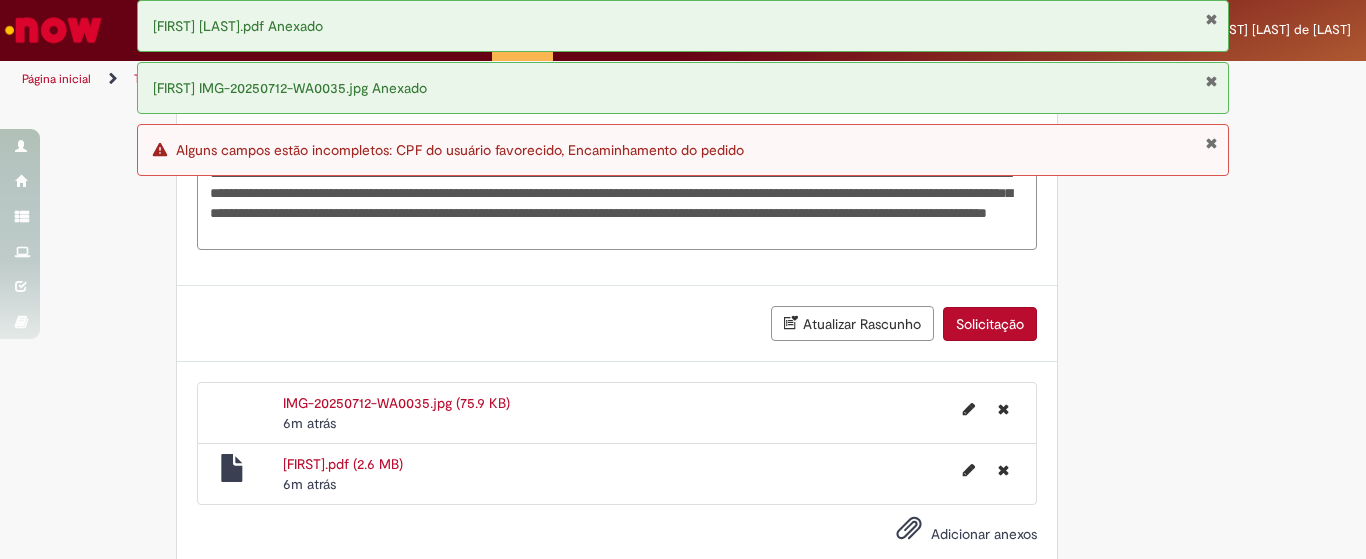 click on "Solicitação" at bounding box center [990, 324] 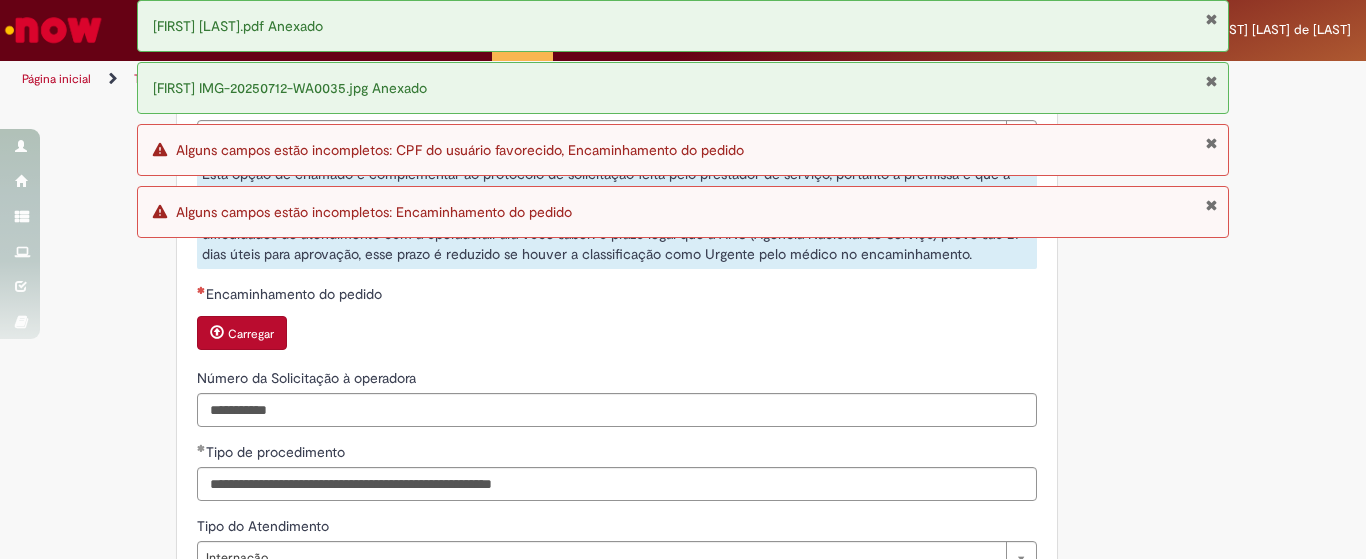scroll, scrollTop: 1264, scrollLeft: 0, axis: vertical 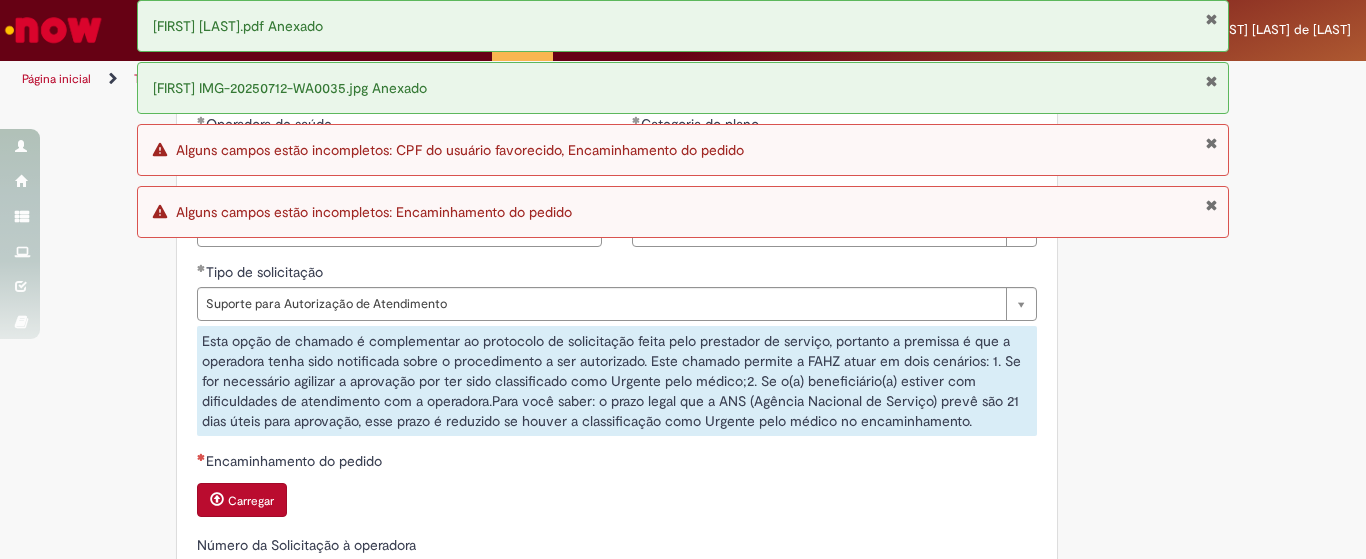 click at bounding box center [1211, 205] 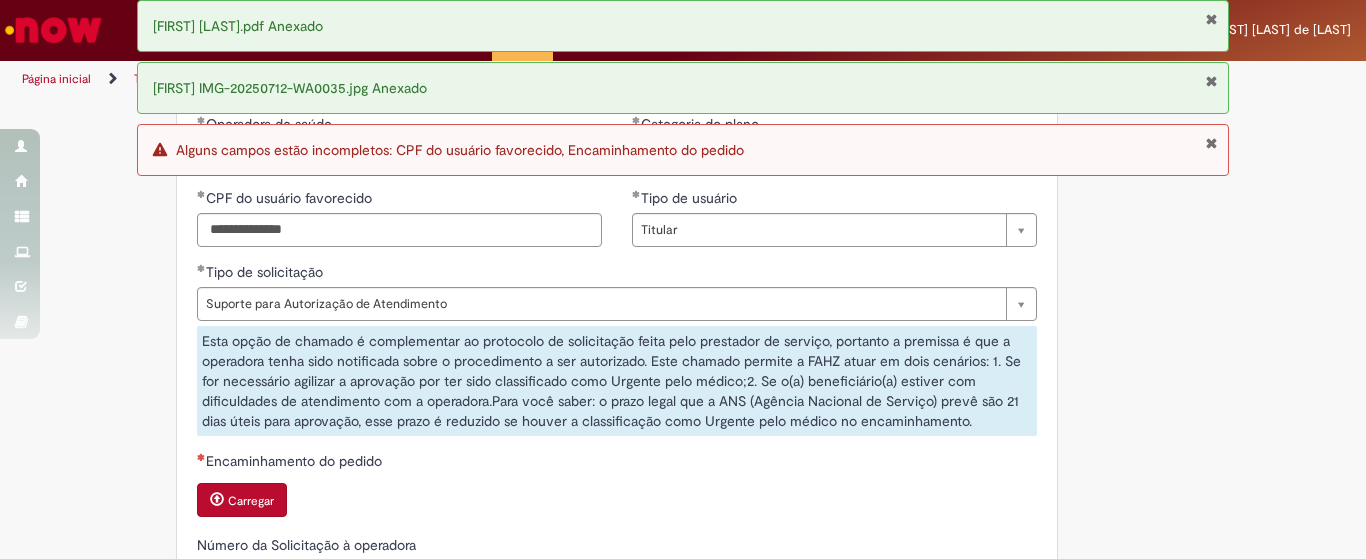 click at bounding box center (1211, 143) 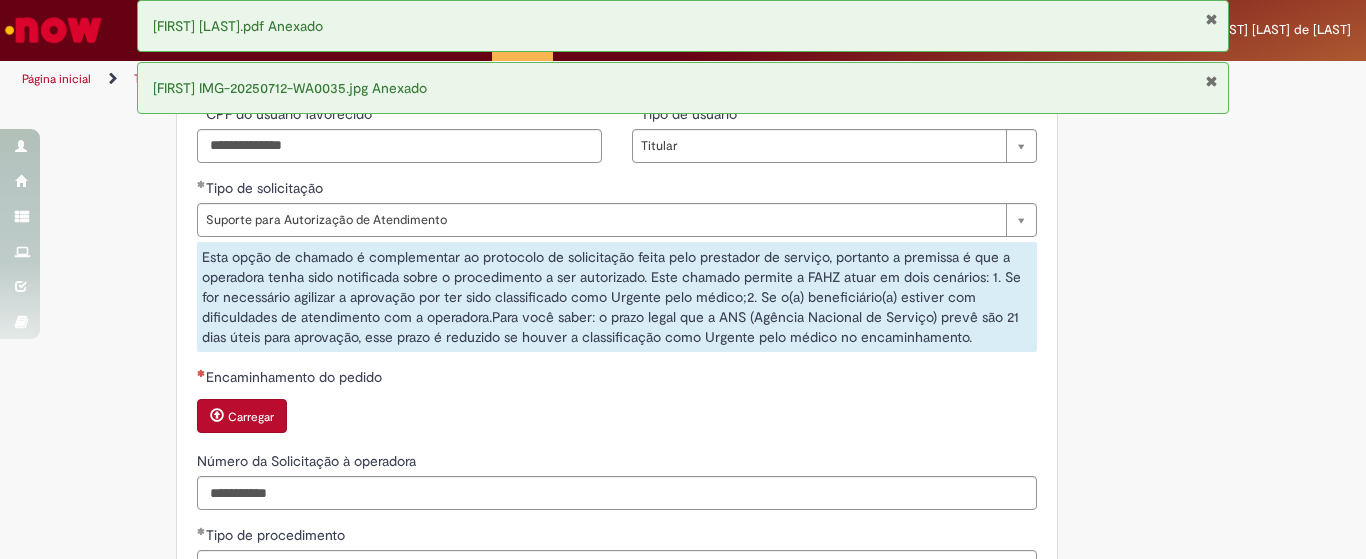 scroll, scrollTop: 1431, scrollLeft: 0, axis: vertical 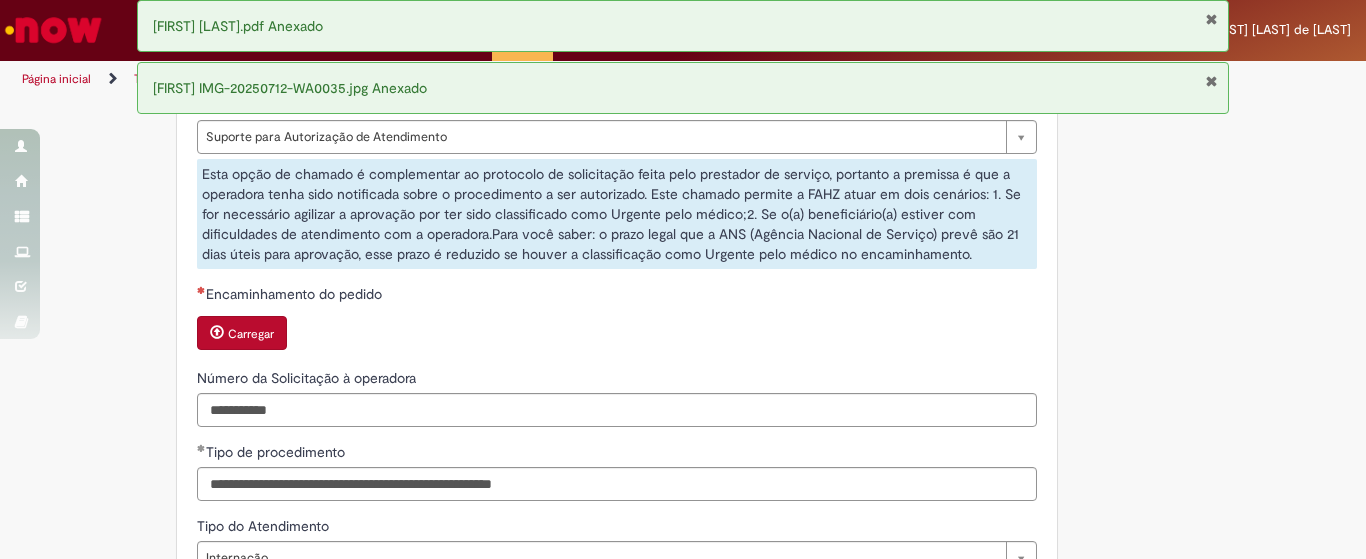 click on "Carregar" at bounding box center [251, 334] 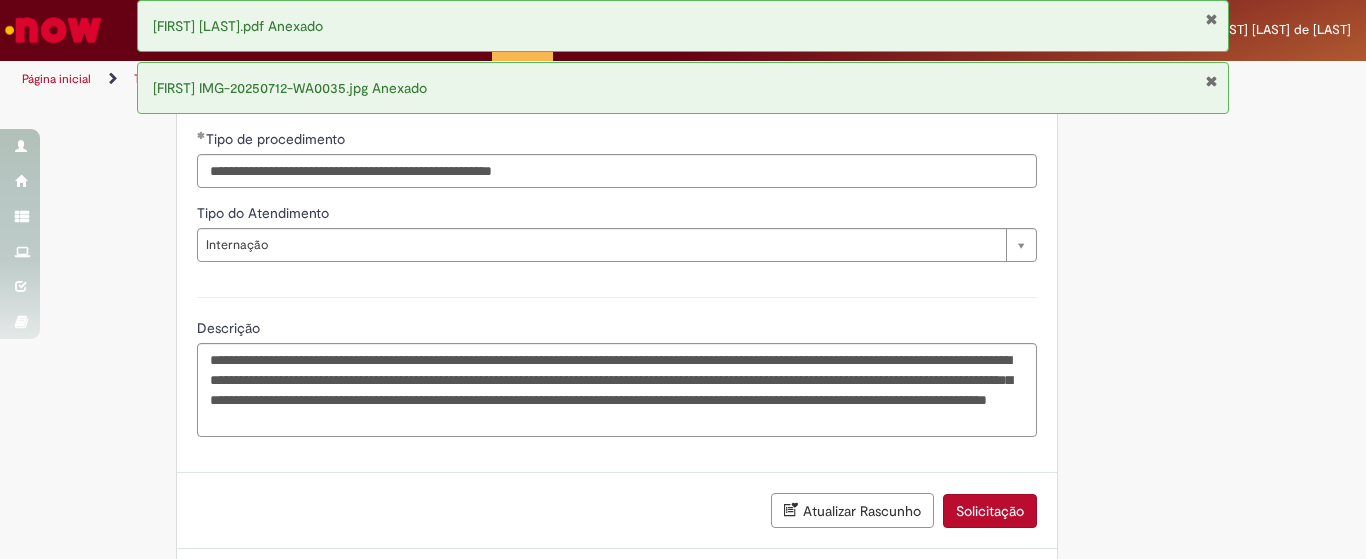 scroll, scrollTop: 1931, scrollLeft: 0, axis: vertical 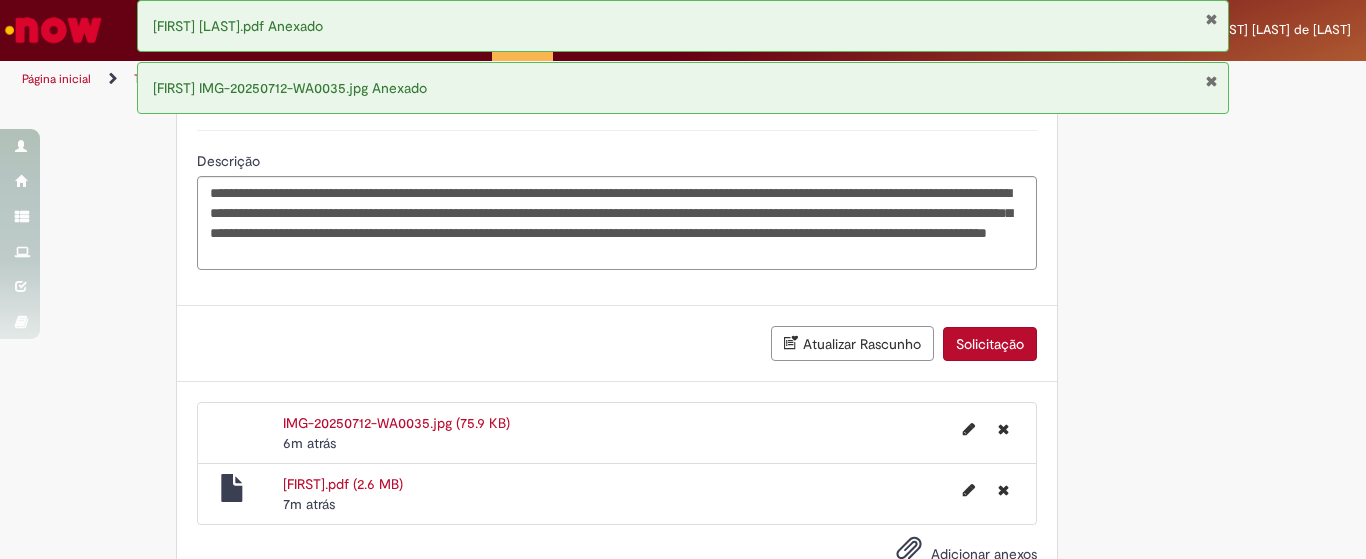 click on "Solicitação" at bounding box center (990, 344) 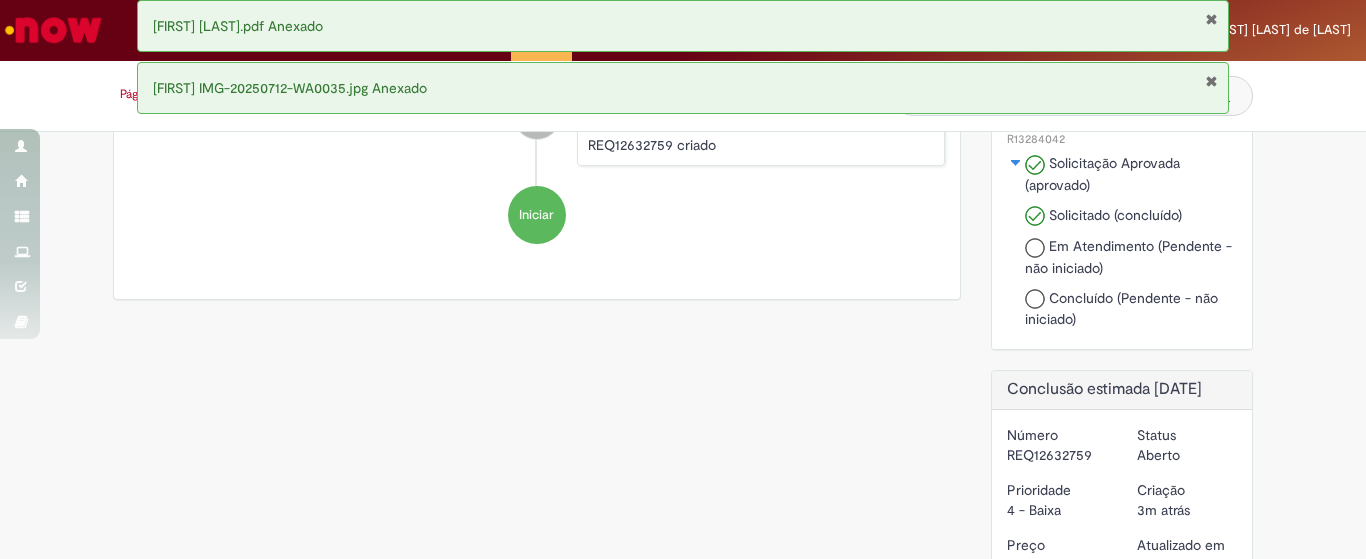 scroll, scrollTop: 0, scrollLeft: 0, axis: both 